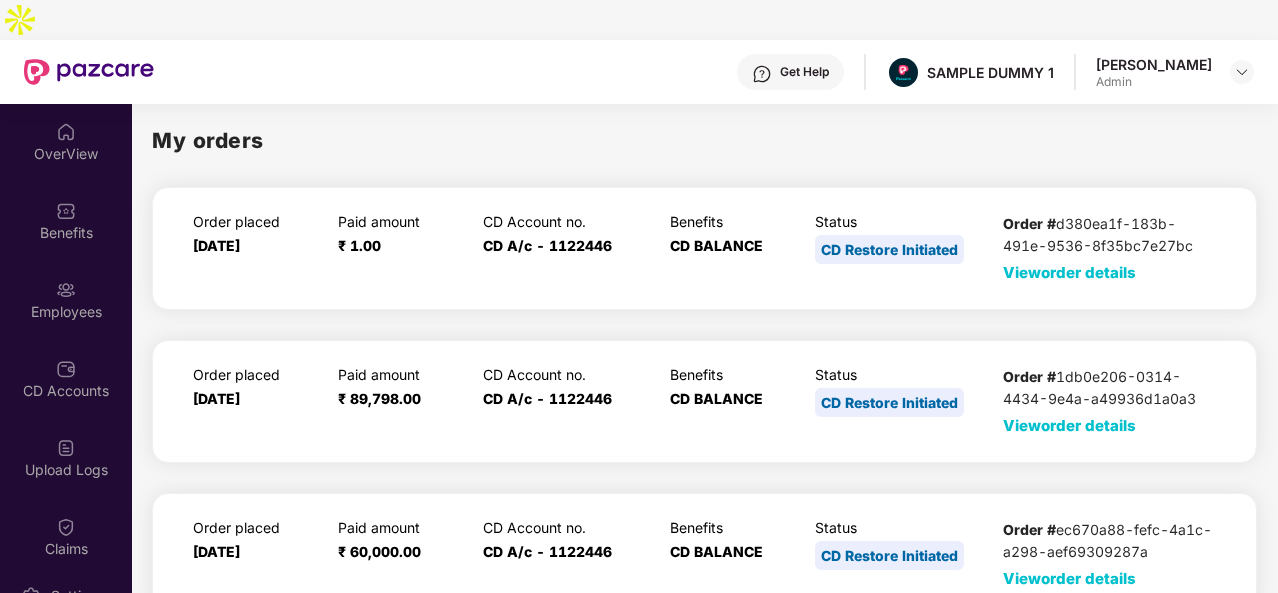 scroll, scrollTop: 0, scrollLeft: 0, axis: both 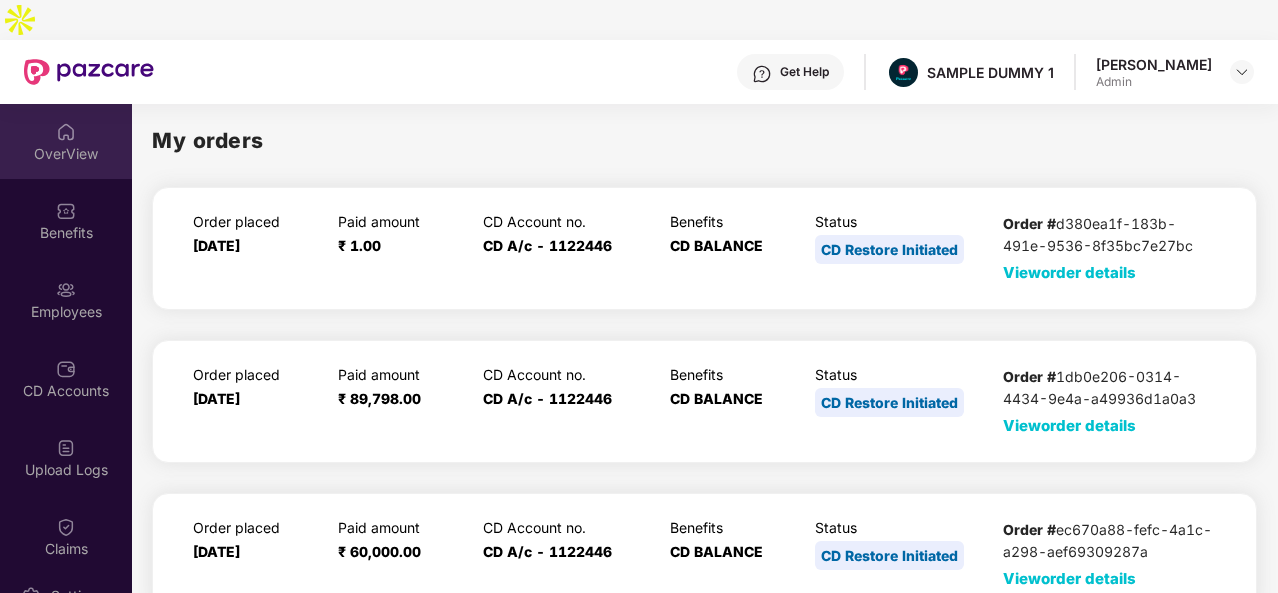 click on "OverView" at bounding box center (66, 154) 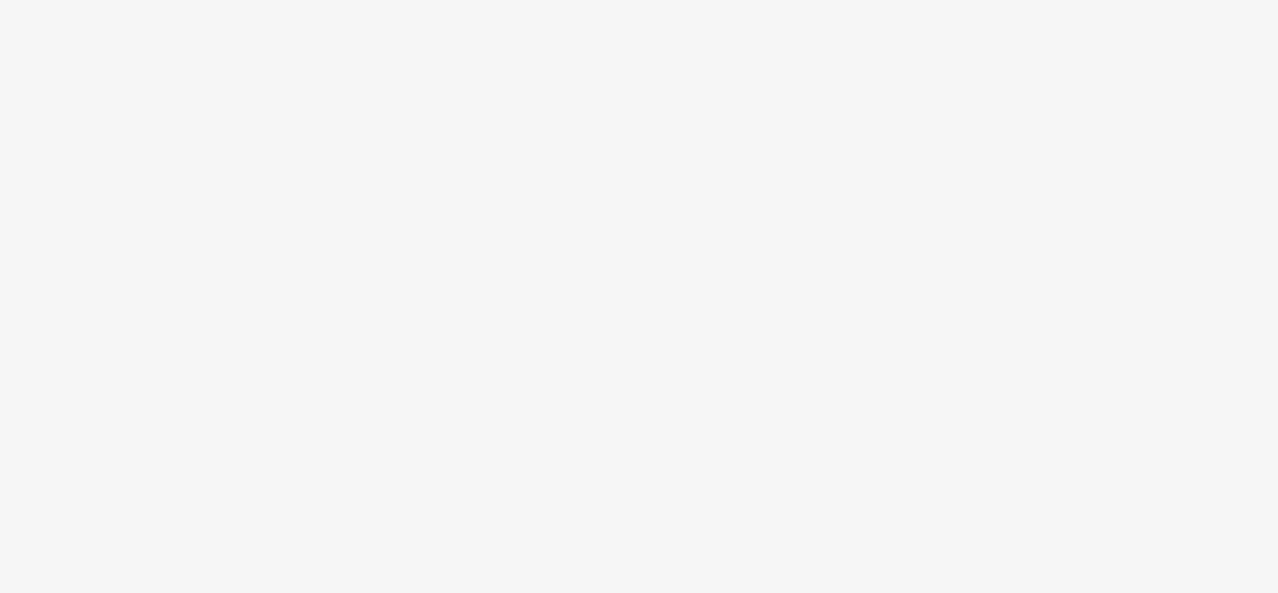 scroll, scrollTop: 0, scrollLeft: 0, axis: both 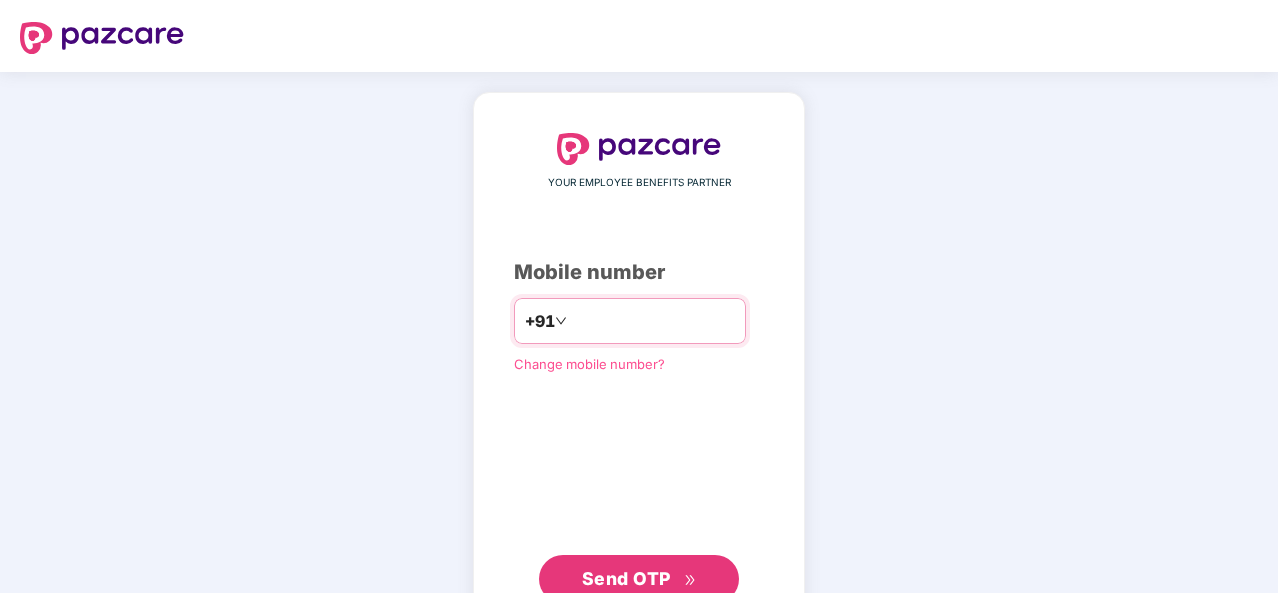 click at bounding box center (653, 321) 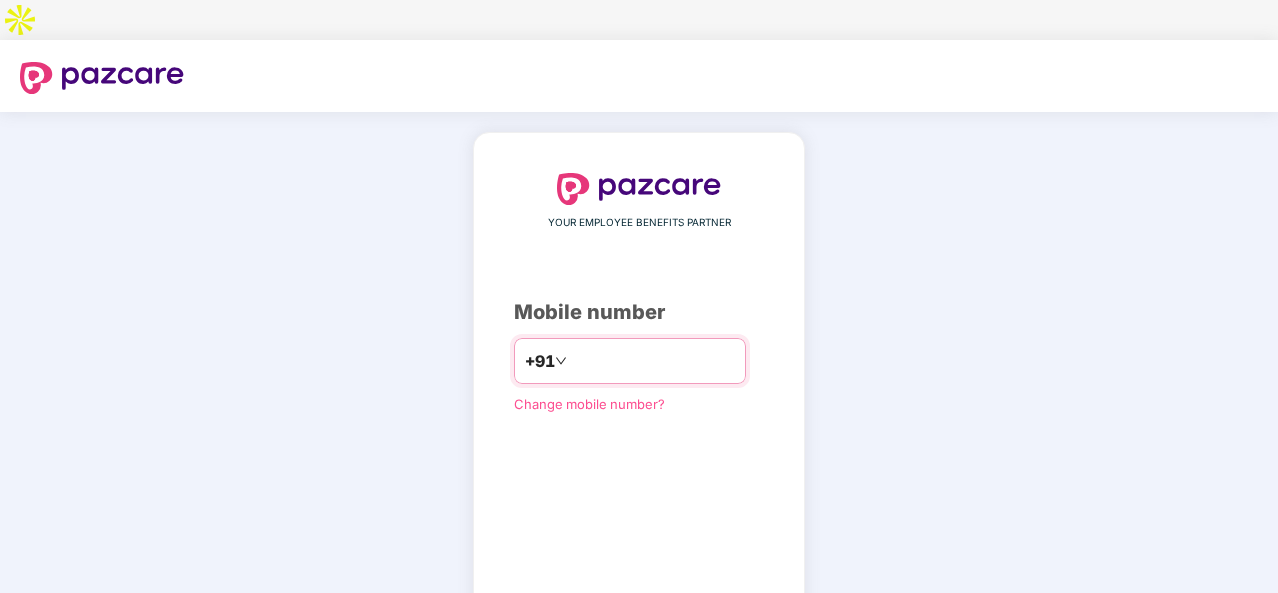 type on "**********" 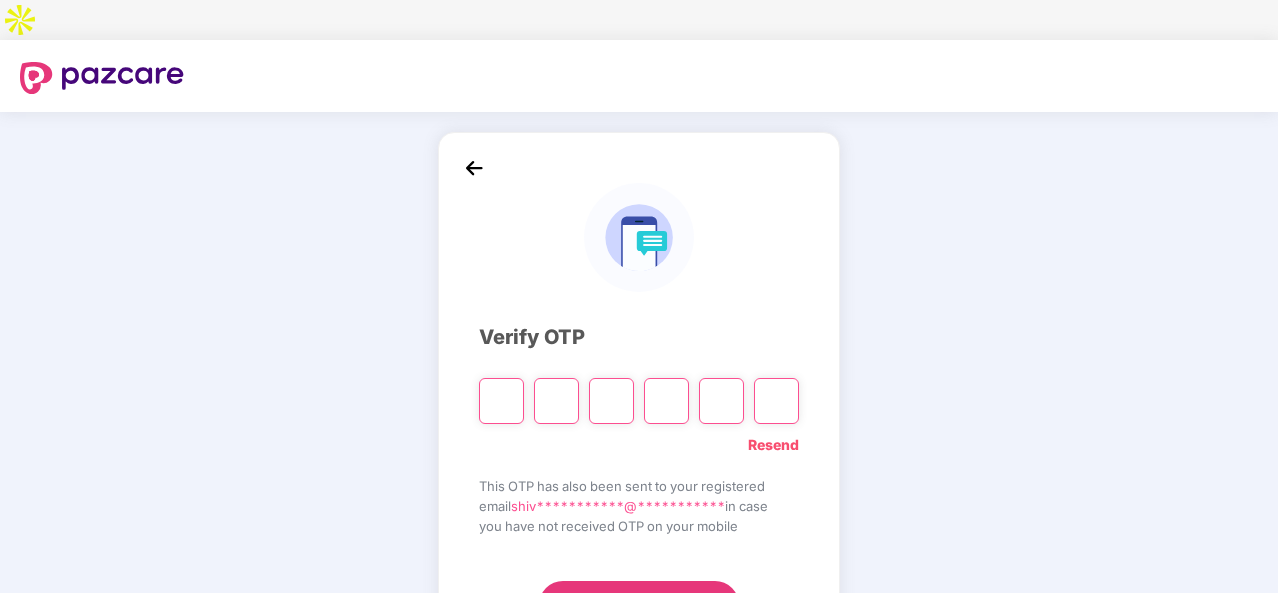 type on "*" 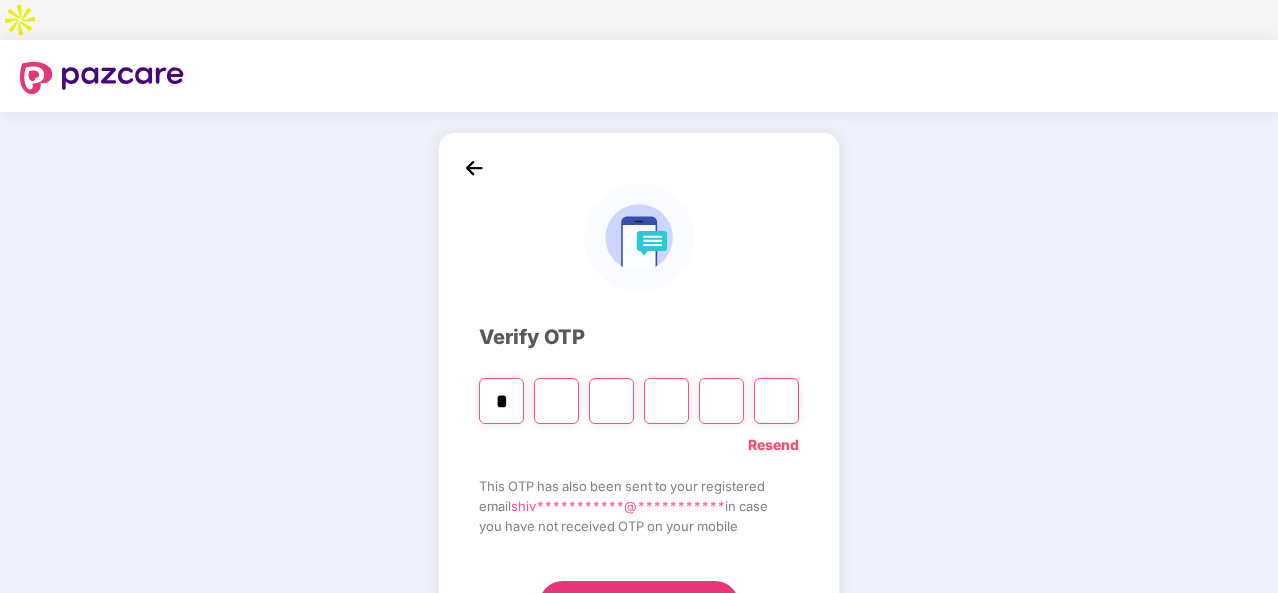 type on "*" 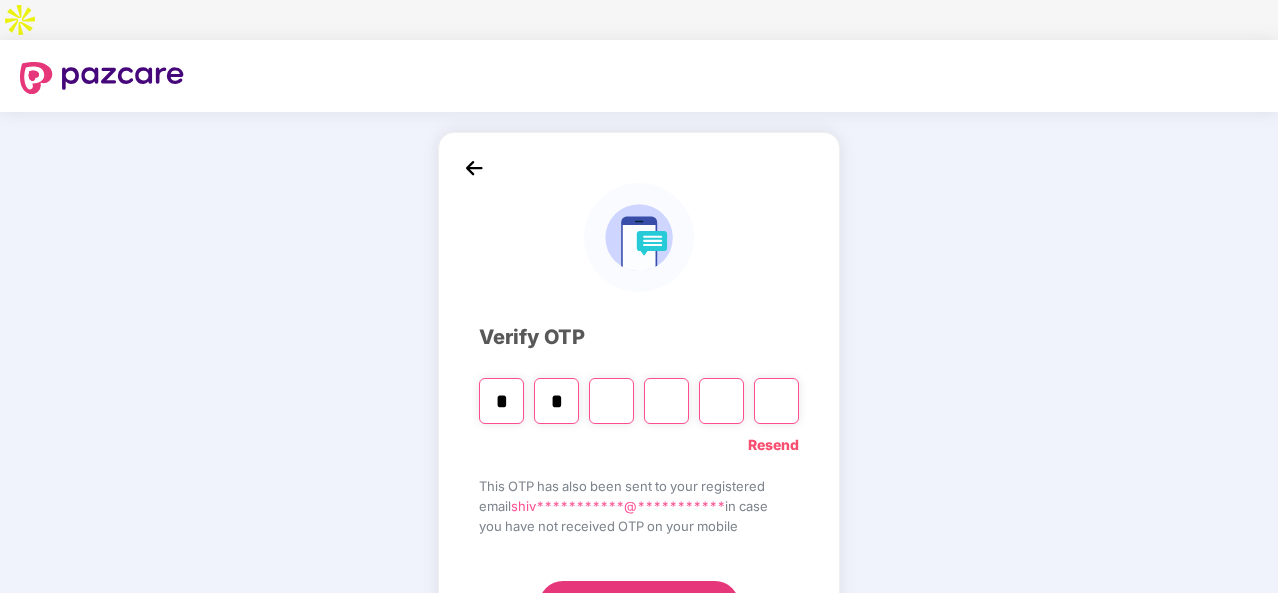 type on "*" 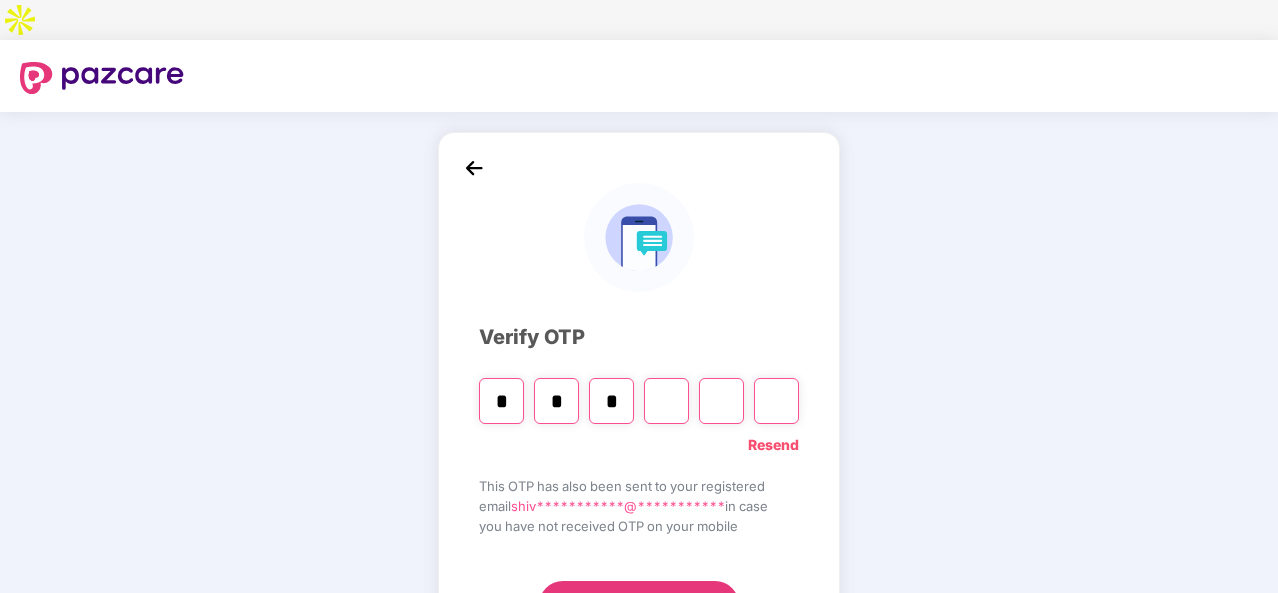 type on "*" 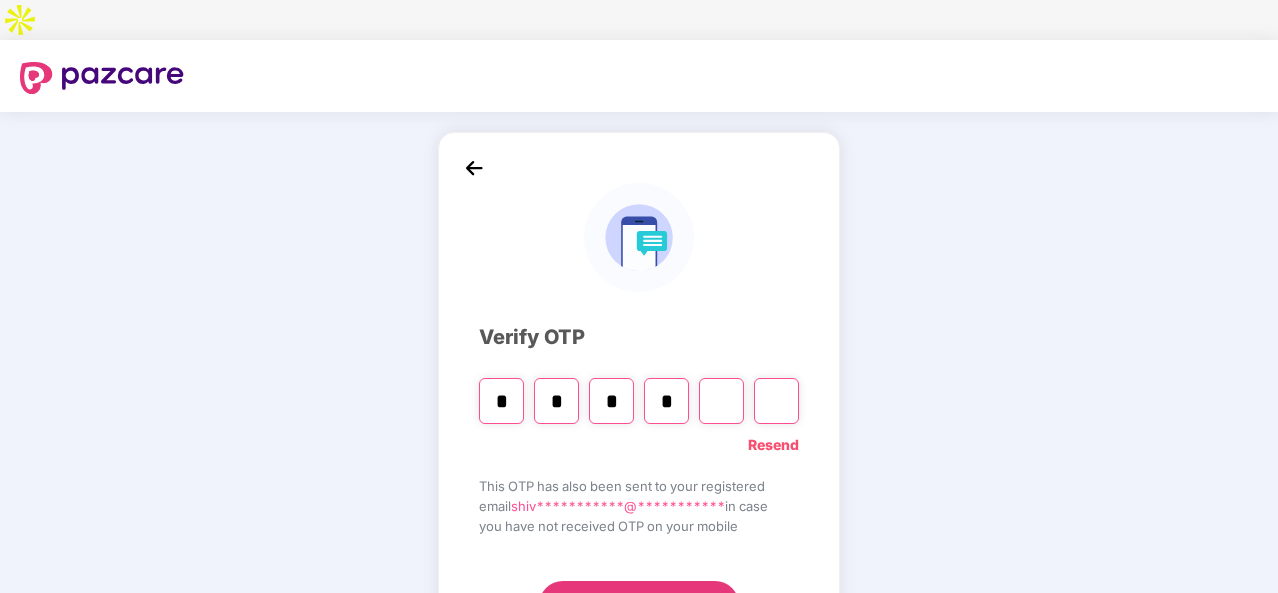 type on "*" 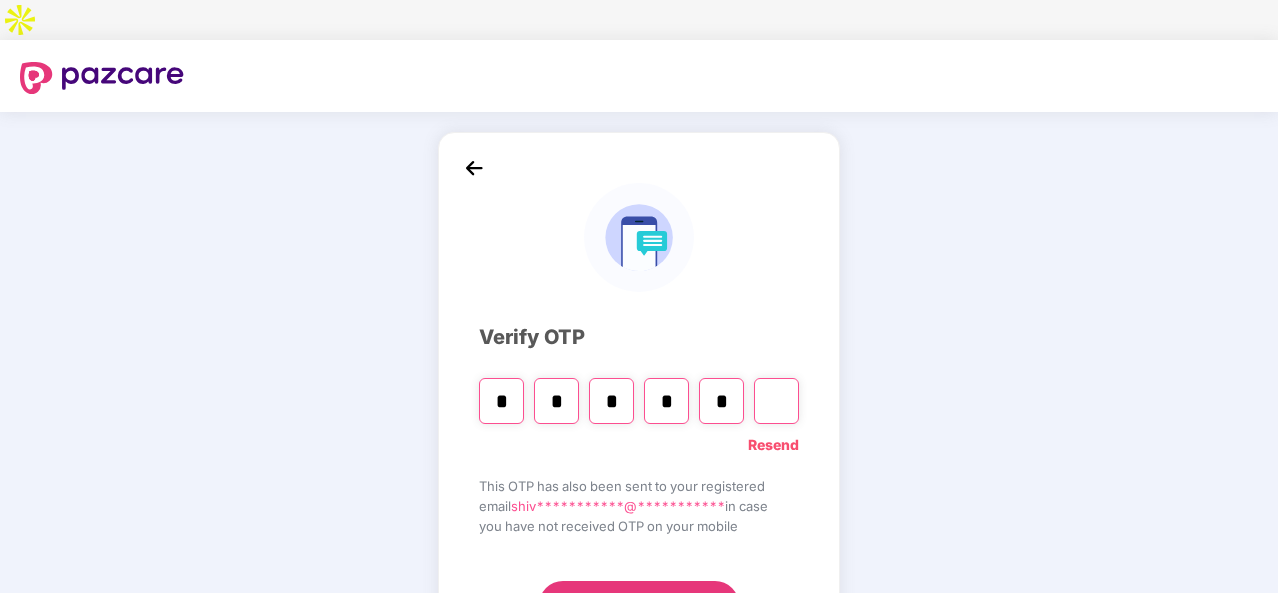 type on "*" 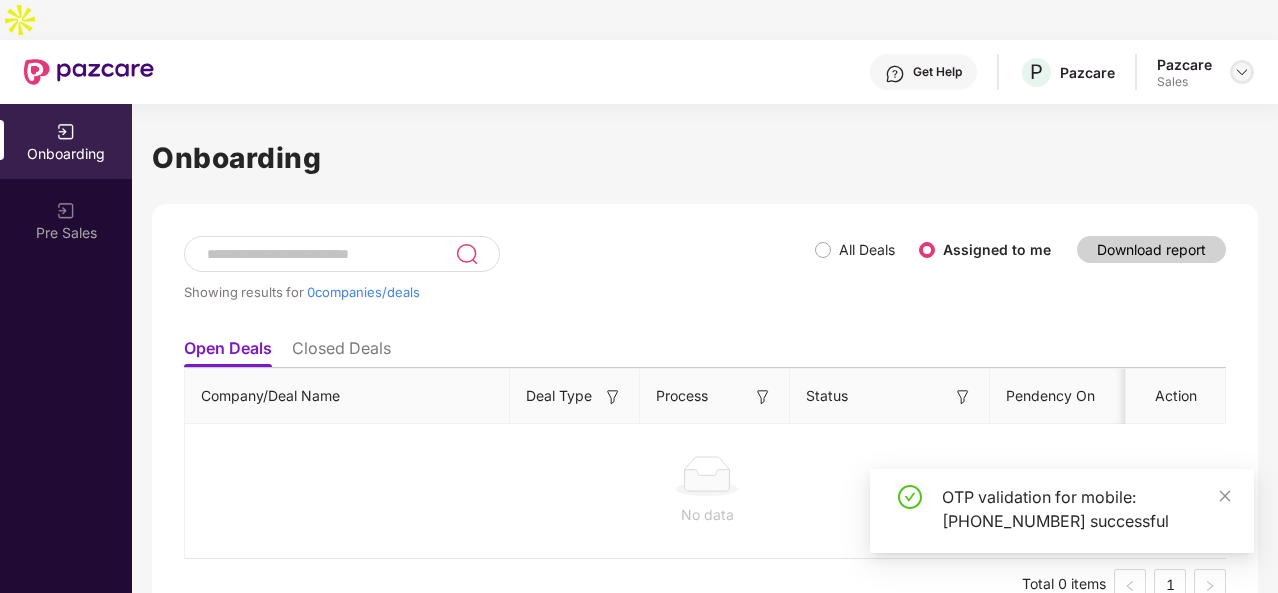 click at bounding box center [1242, 72] 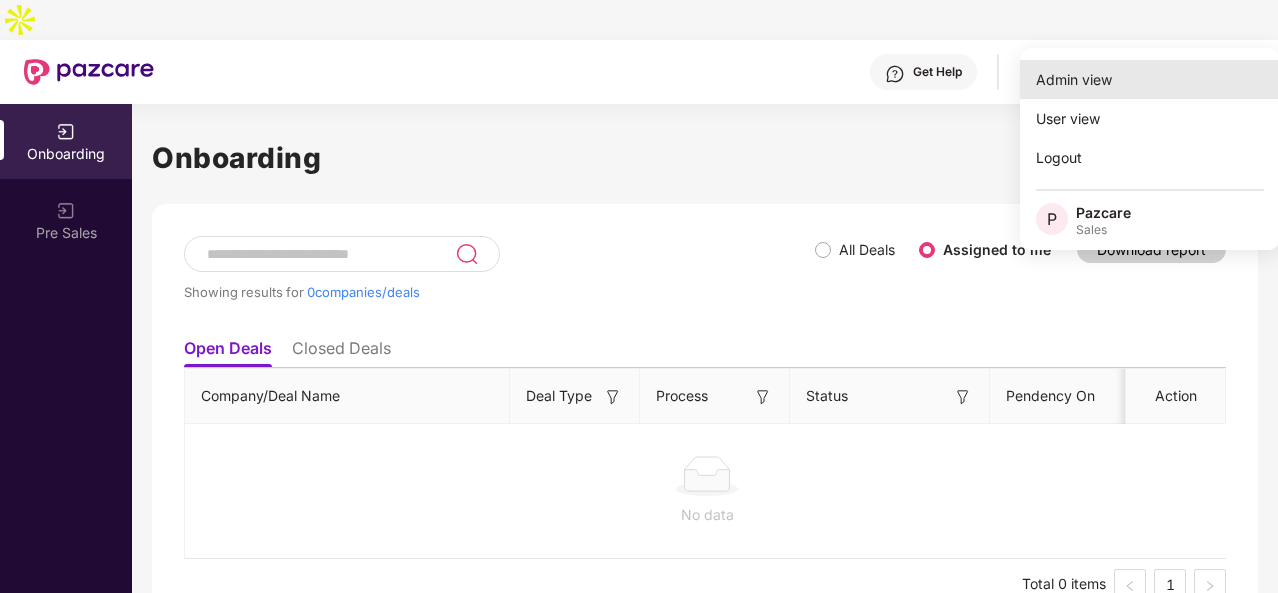 click on "Admin view" at bounding box center [1150, 79] 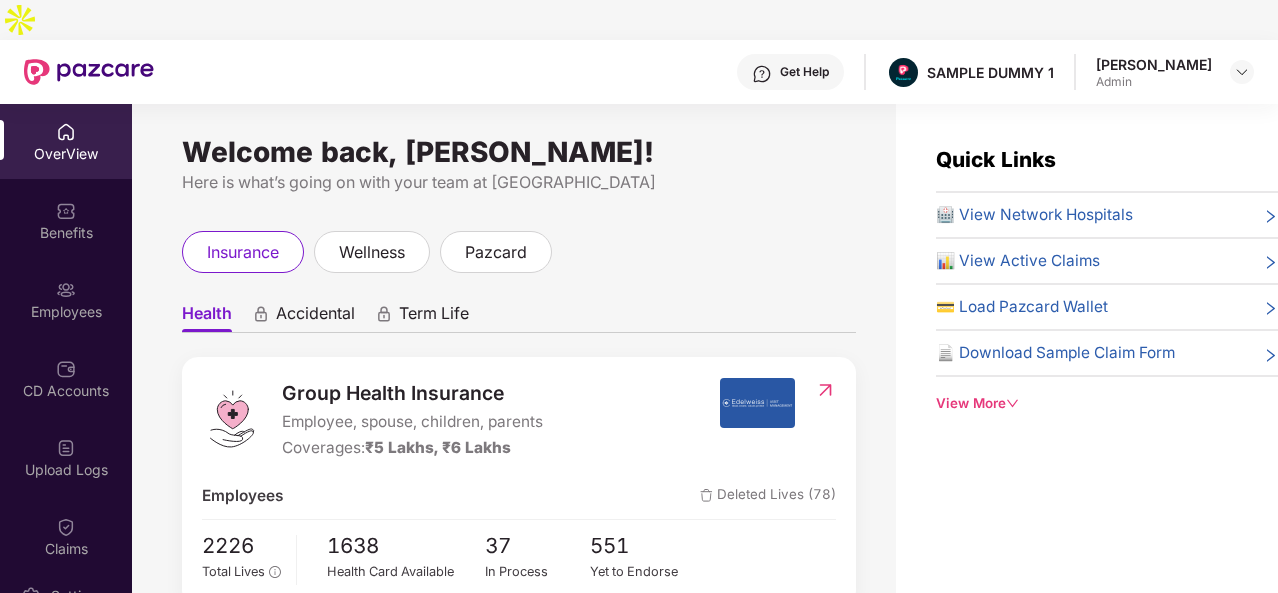 click on "View More" at bounding box center (1107, 403) 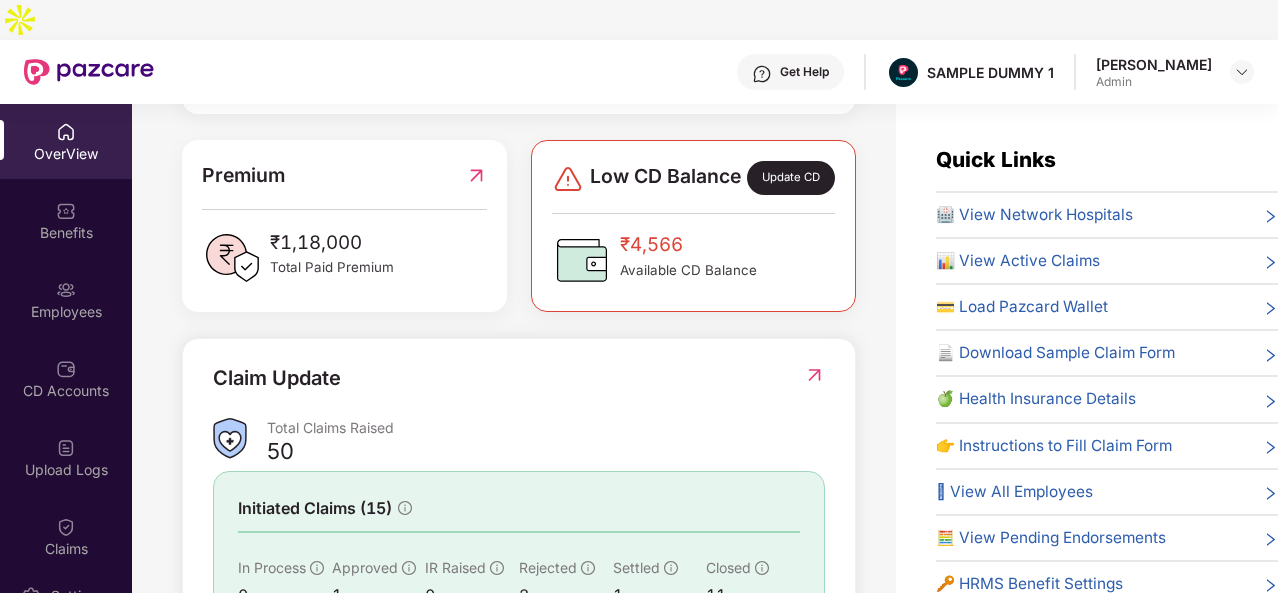scroll, scrollTop: 491, scrollLeft: 0, axis: vertical 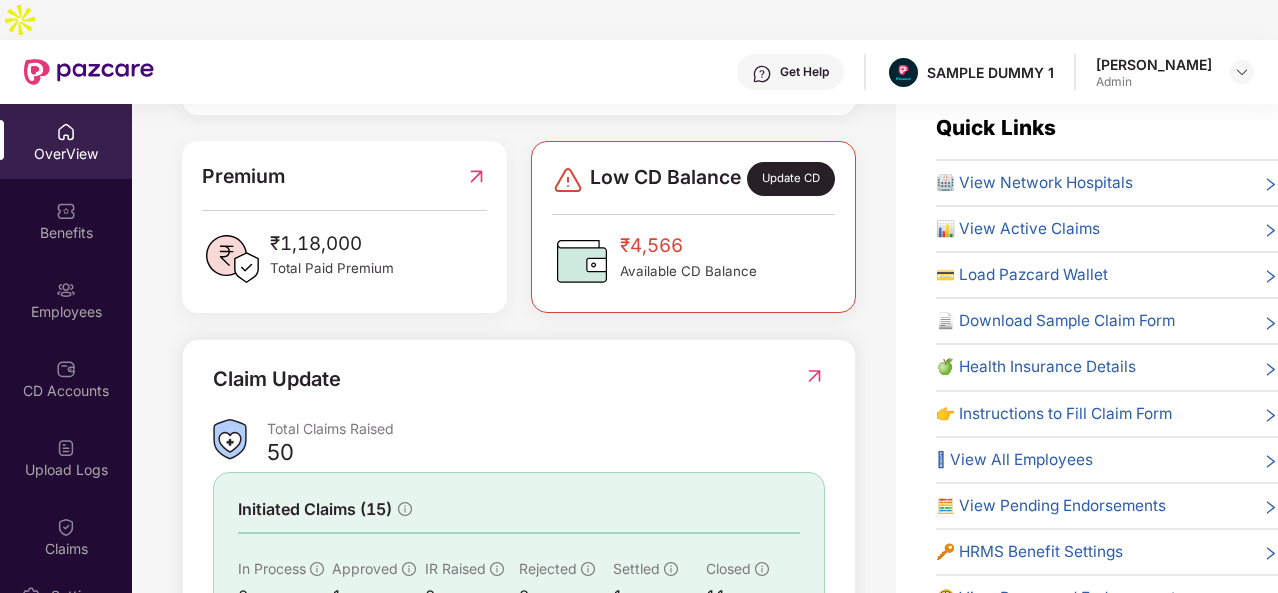 click on "Get Help" at bounding box center (804, 72) 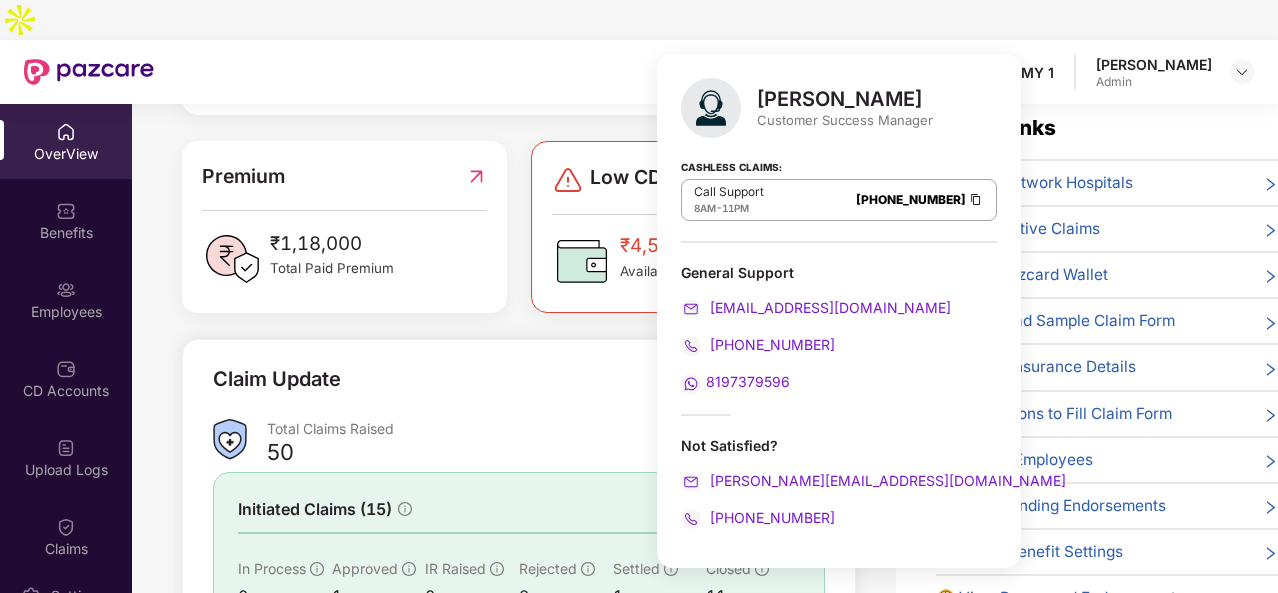 click on "Group Health Insurance Employee, spouse, children, parents Coverages:  ₹5 Lakhs, ₹6 Lakhs Employees   Deleted Lives (78) 2226 Total Lives 1638 Health Card Available 37 In Process 551 Yet to Endorse Premium ₹1,18,000 Total Paid Premium Low CD Balance Update CD ₹4,566 Available CD Balance Claim Update Total Claims Raised 50 Initiated Claims (15) In Process 0 Approved 1 IR Raised 0 Rejected 2 Settled 1 Closed 11 Uninitiated Claims (35)" at bounding box center [519, 300] 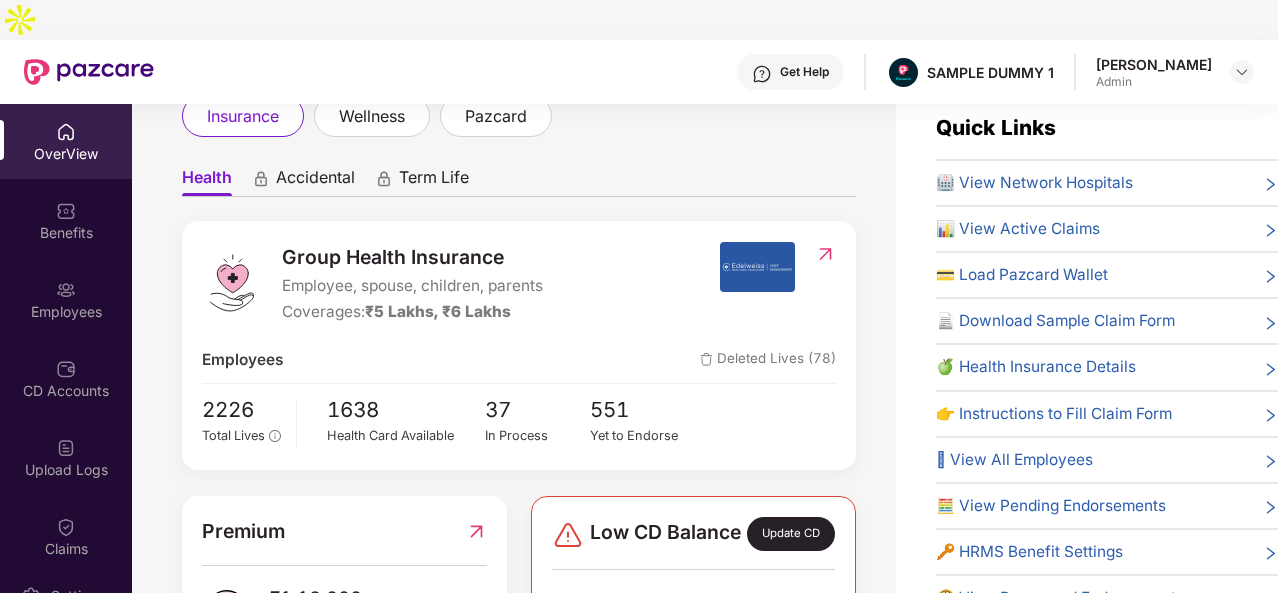 scroll, scrollTop: 74, scrollLeft: 0, axis: vertical 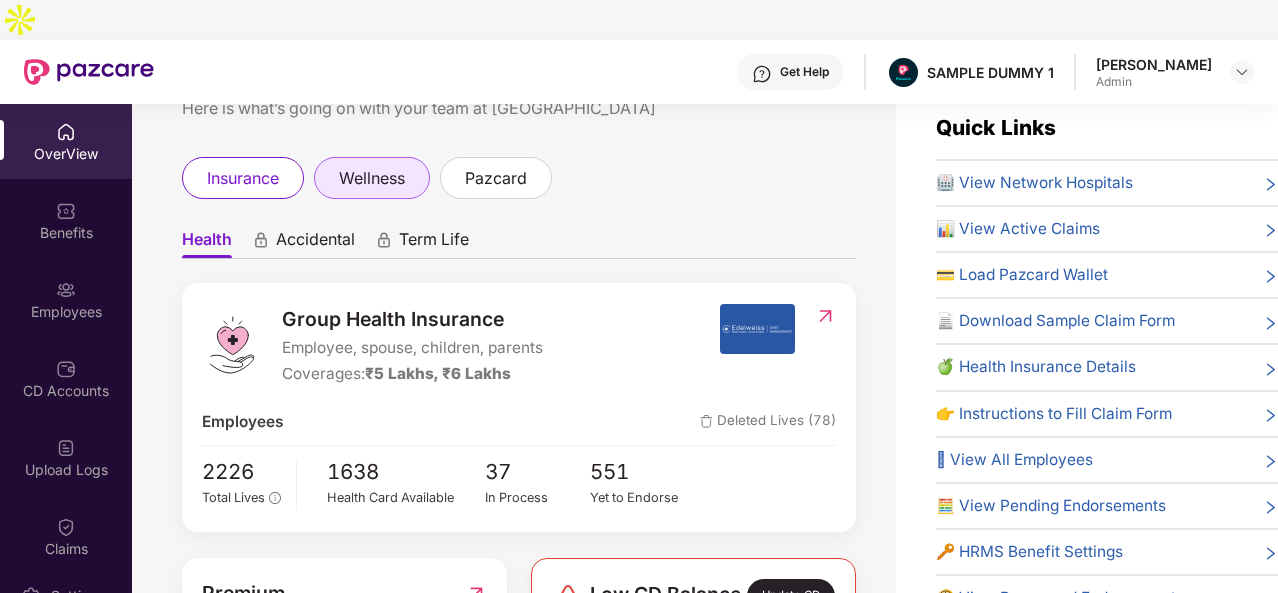 click on "wellness" at bounding box center (372, 178) 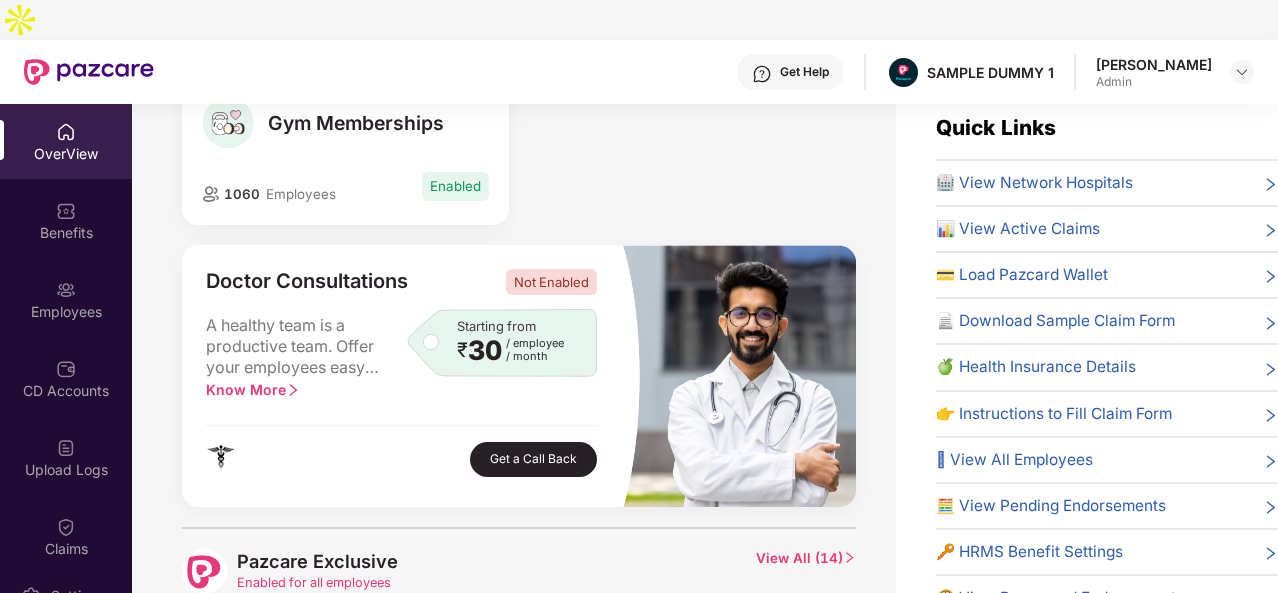scroll, scrollTop: 449, scrollLeft: 0, axis: vertical 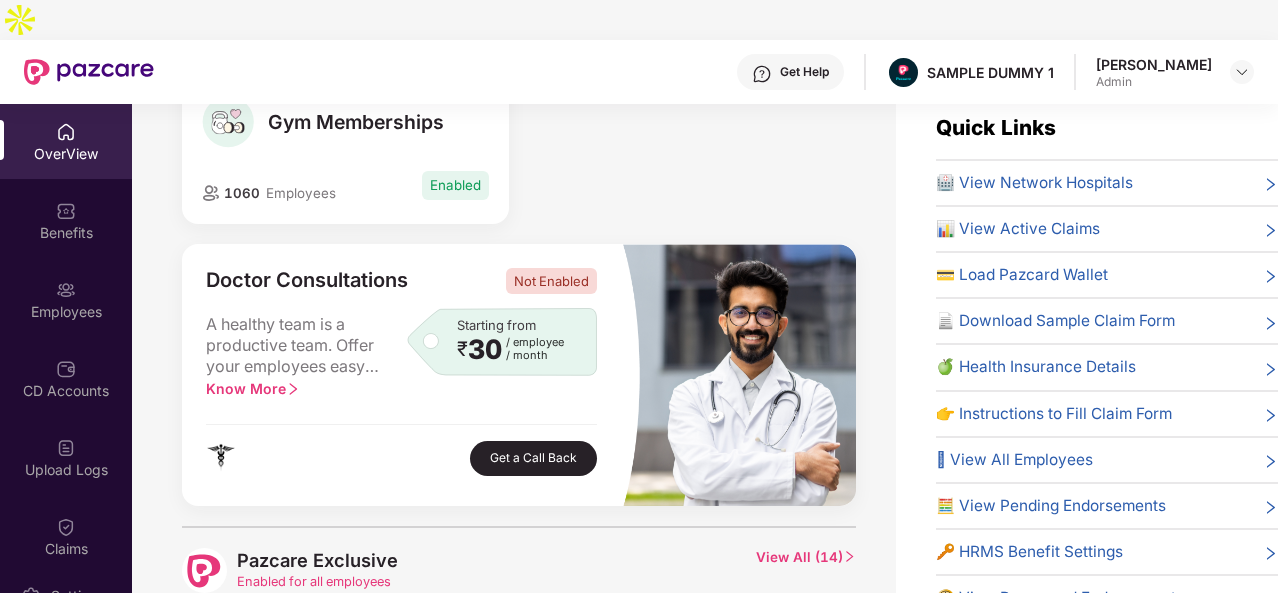 click on "View All ( 14 )" at bounding box center [806, 570] 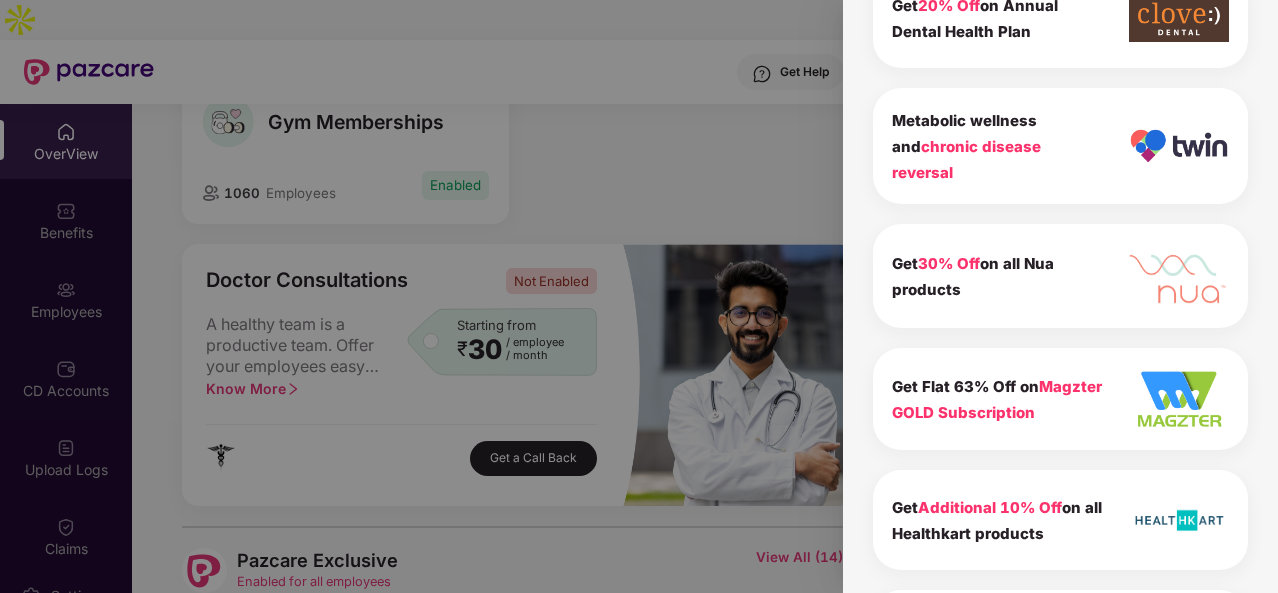 scroll, scrollTop: 1316, scrollLeft: 0, axis: vertical 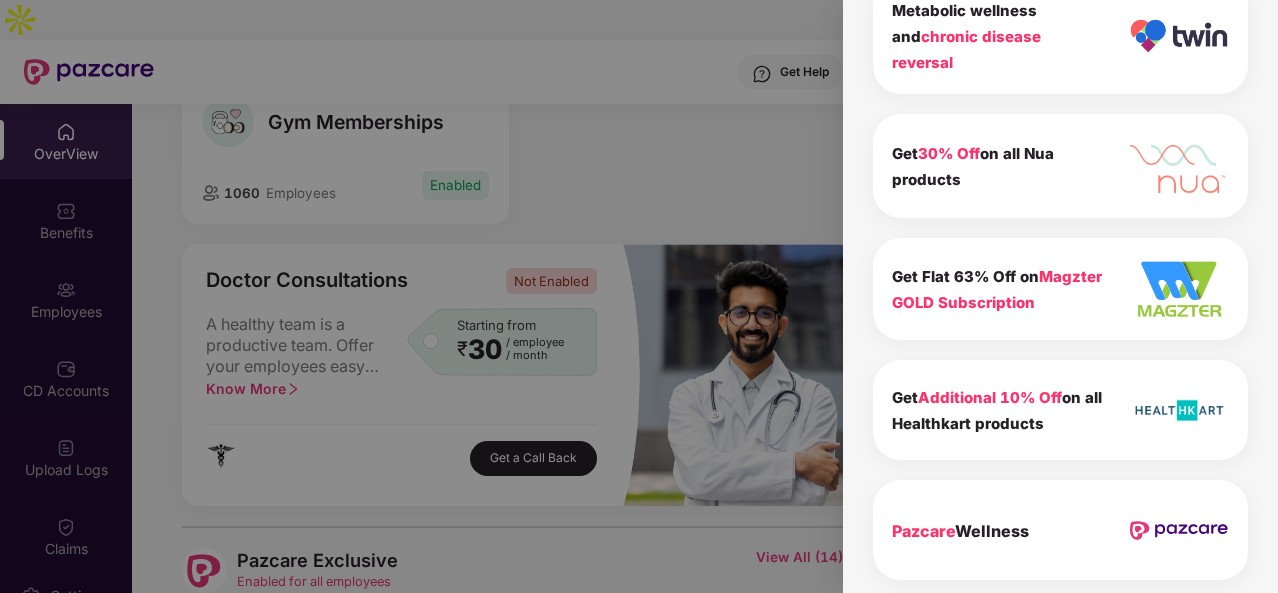 click at bounding box center [639, 296] 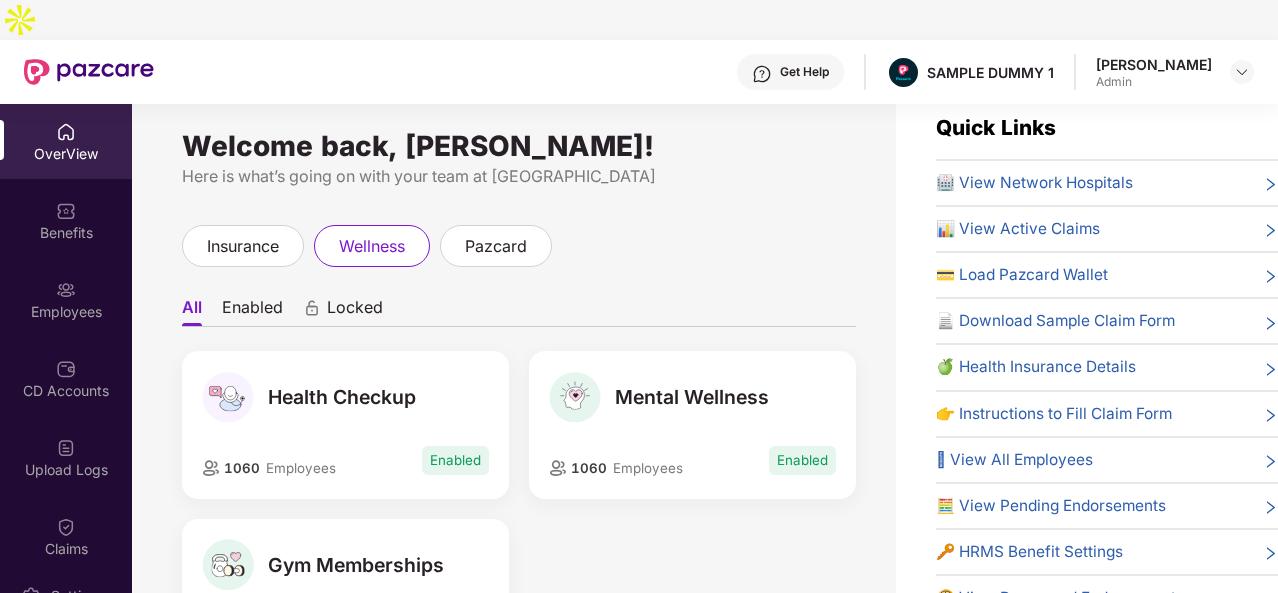 scroll, scrollTop: 0, scrollLeft: 0, axis: both 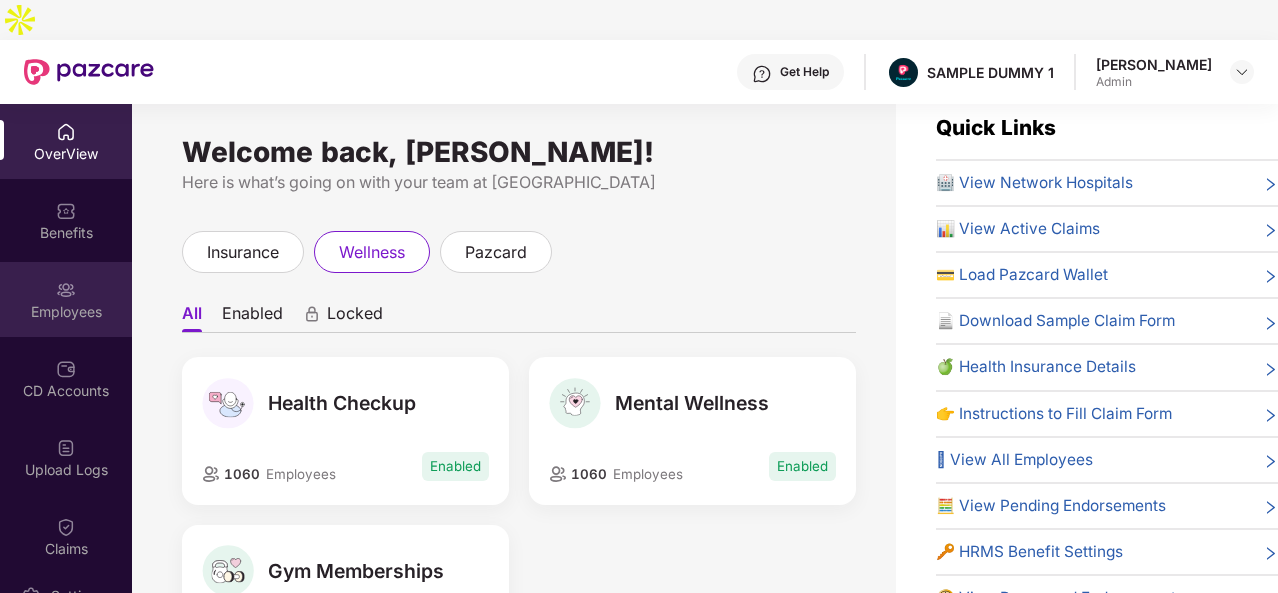 click on "Employees" at bounding box center [66, 299] 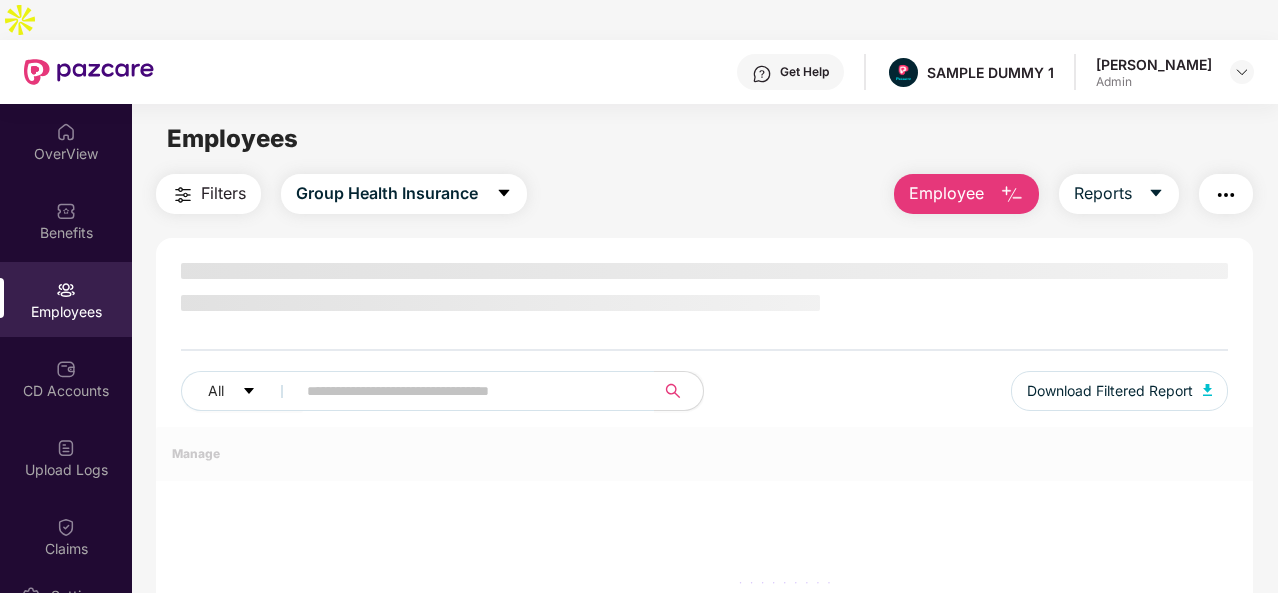 click at bounding box center [1012, 195] 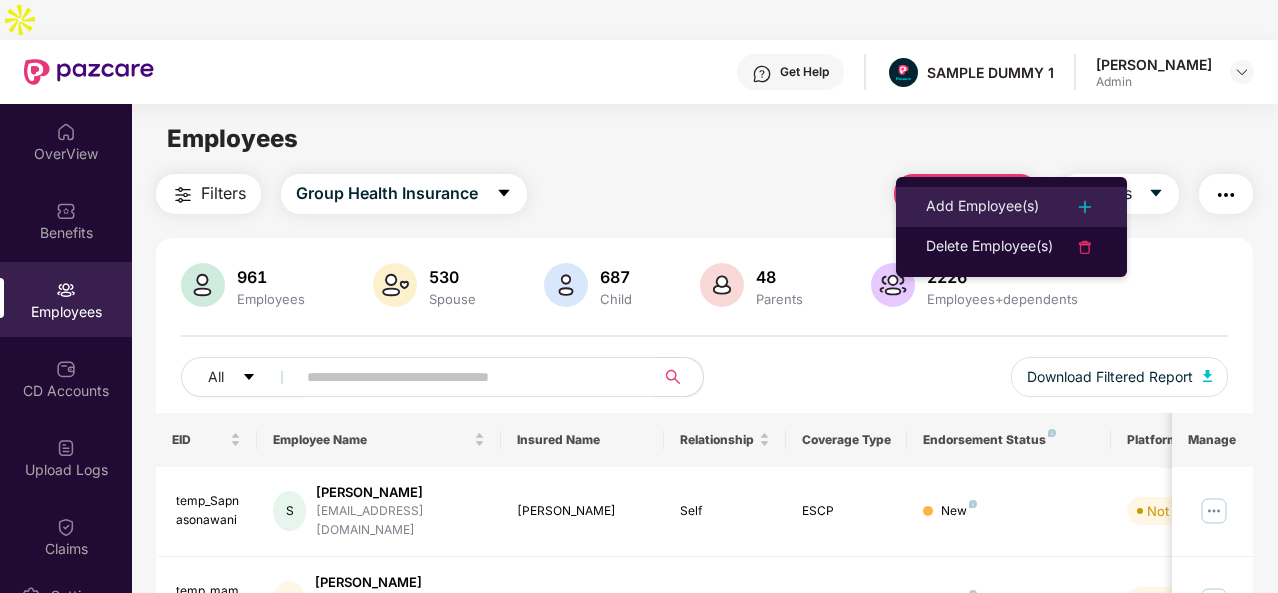 click on "Add Employee(s)" at bounding box center [982, 207] 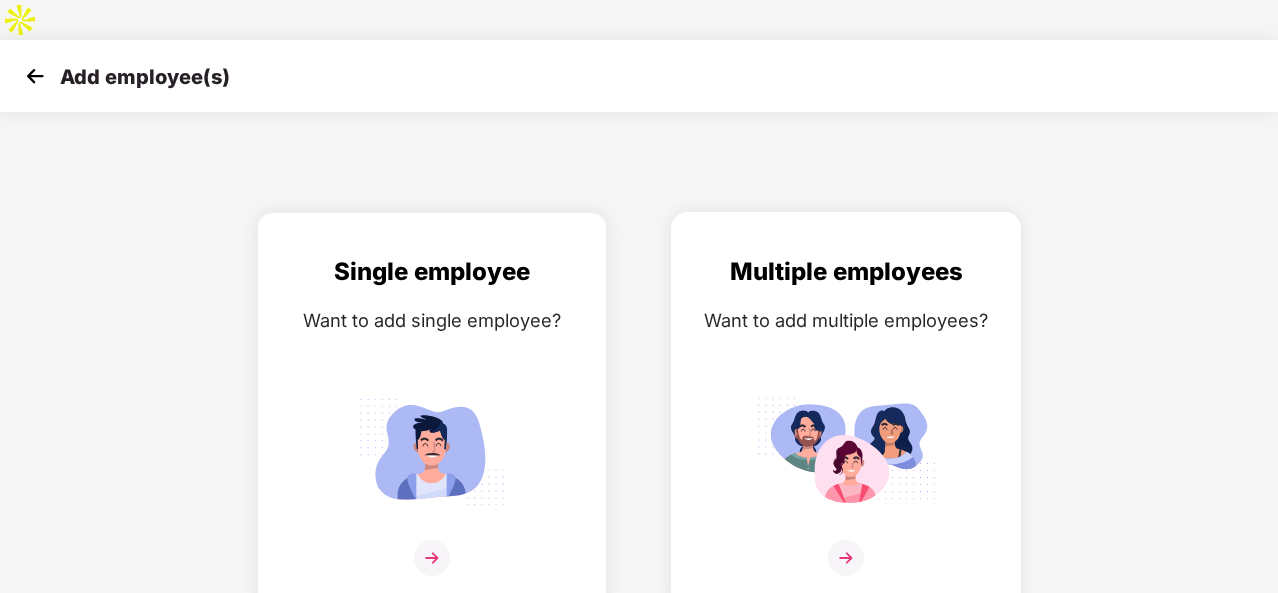 click at bounding box center [846, 558] 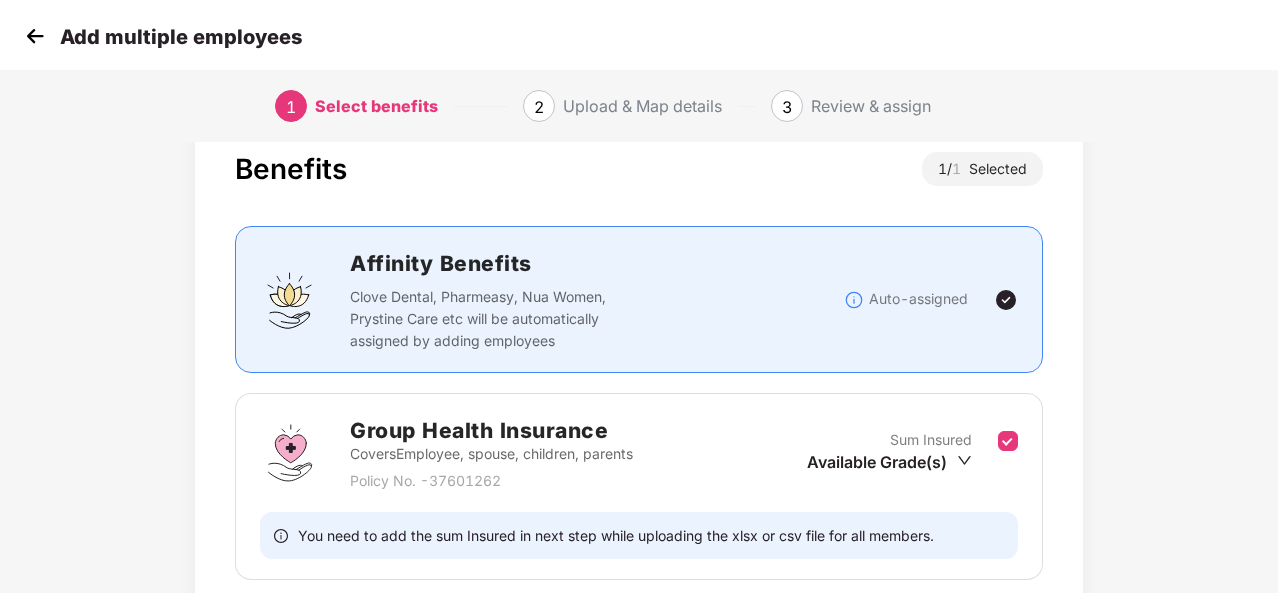 scroll, scrollTop: 129, scrollLeft: 0, axis: vertical 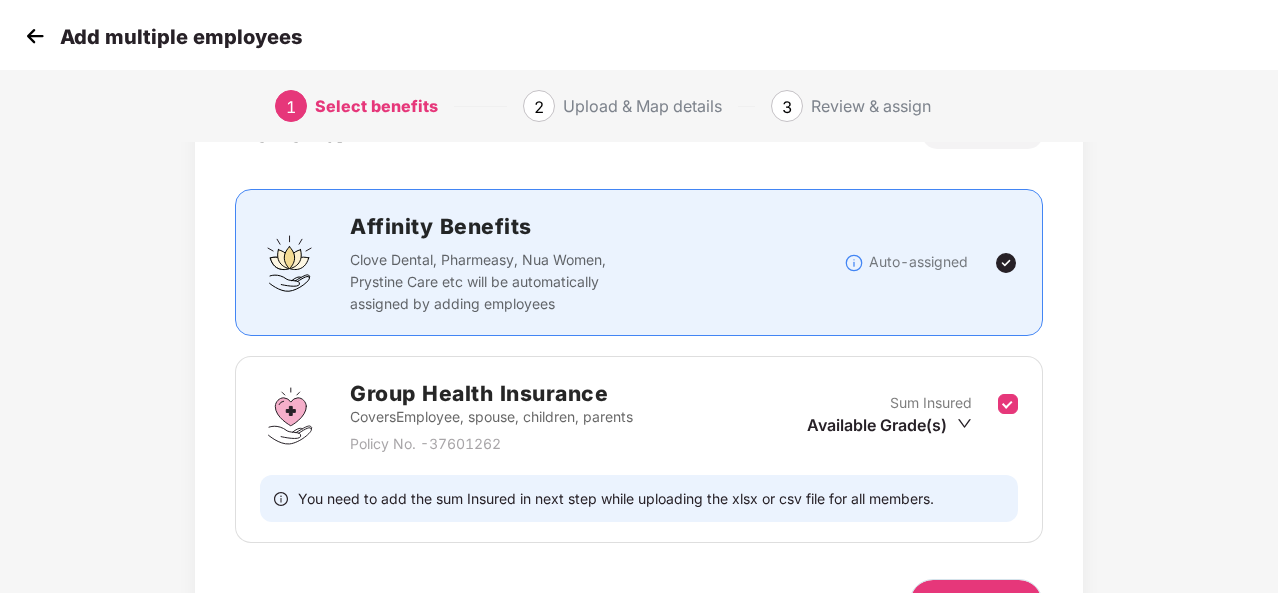 click on "Next" at bounding box center [976, 603] 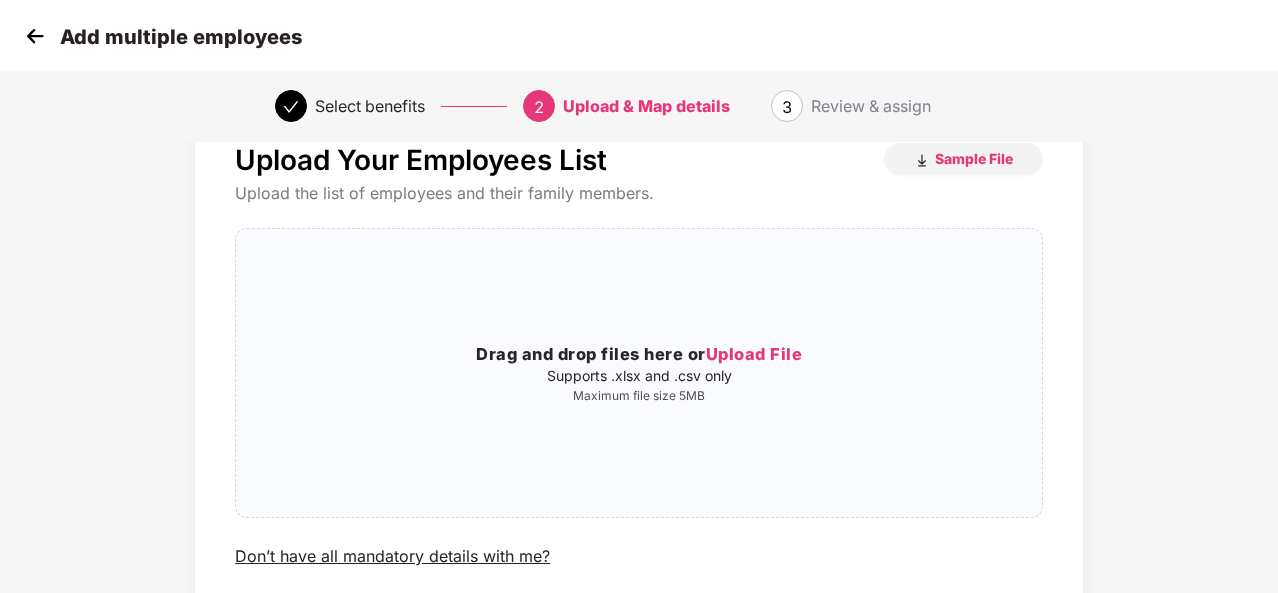 scroll, scrollTop: 91, scrollLeft: 0, axis: vertical 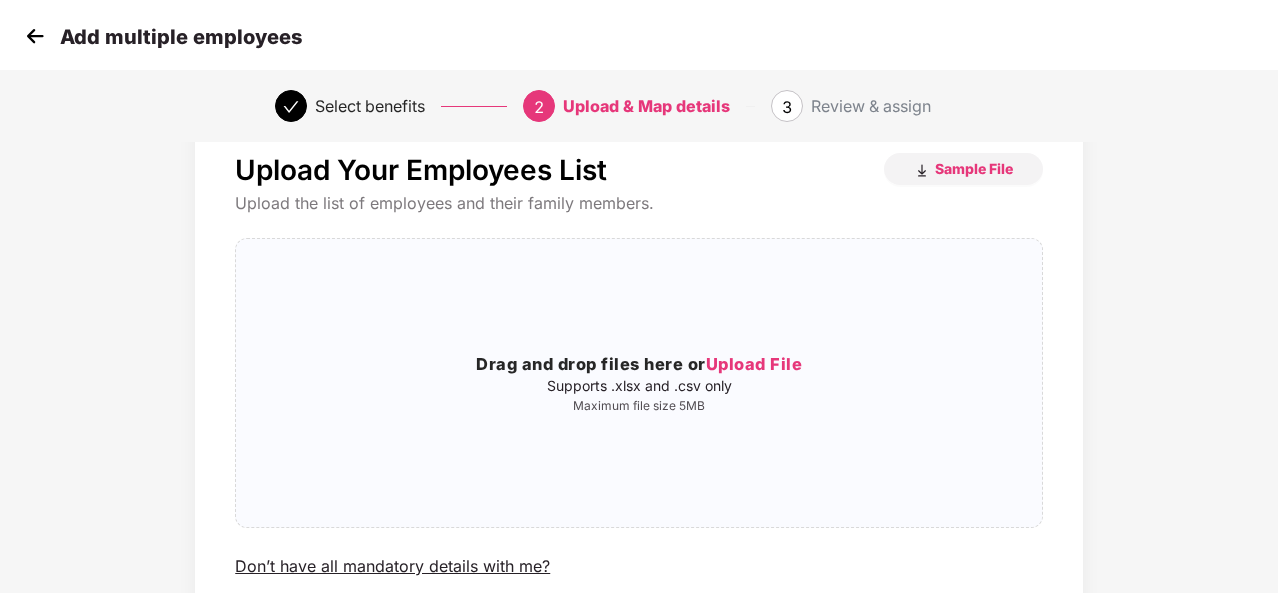 click at bounding box center [35, 36] 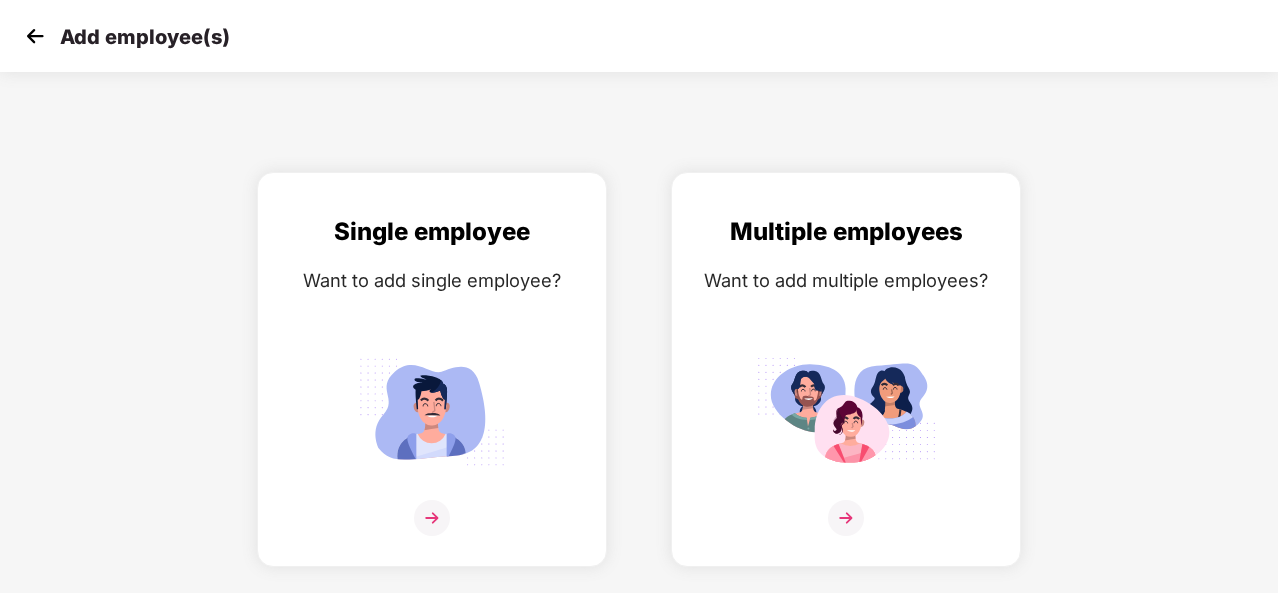 scroll, scrollTop: 0, scrollLeft: 0, axis: both 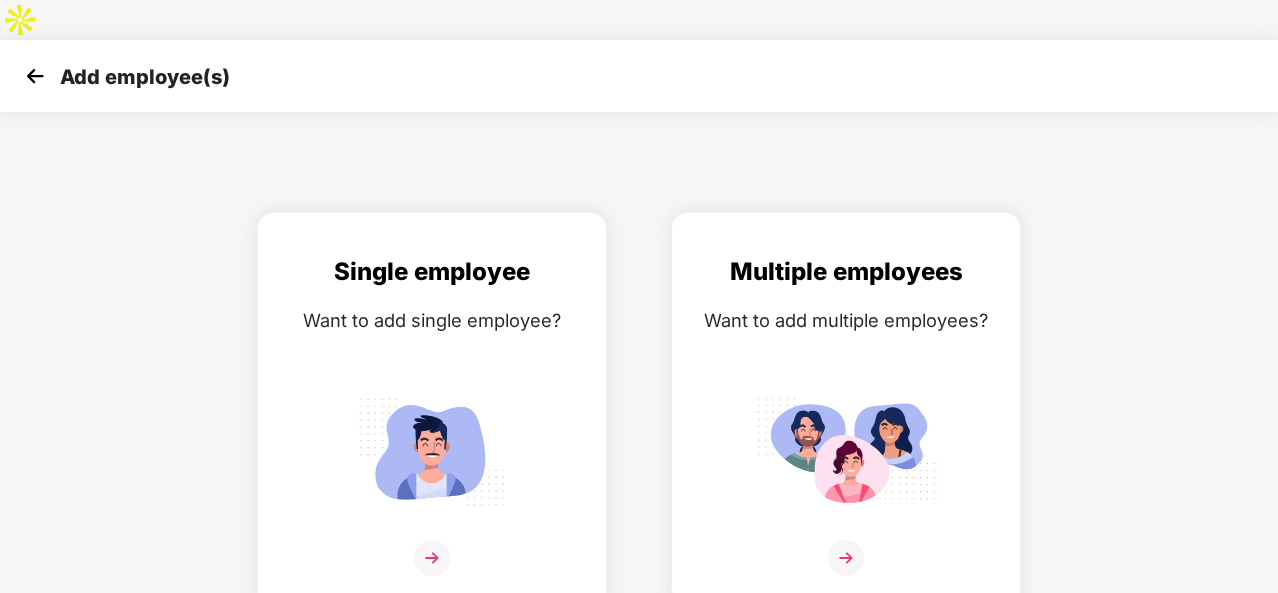 click at bounding box center [35, 76] 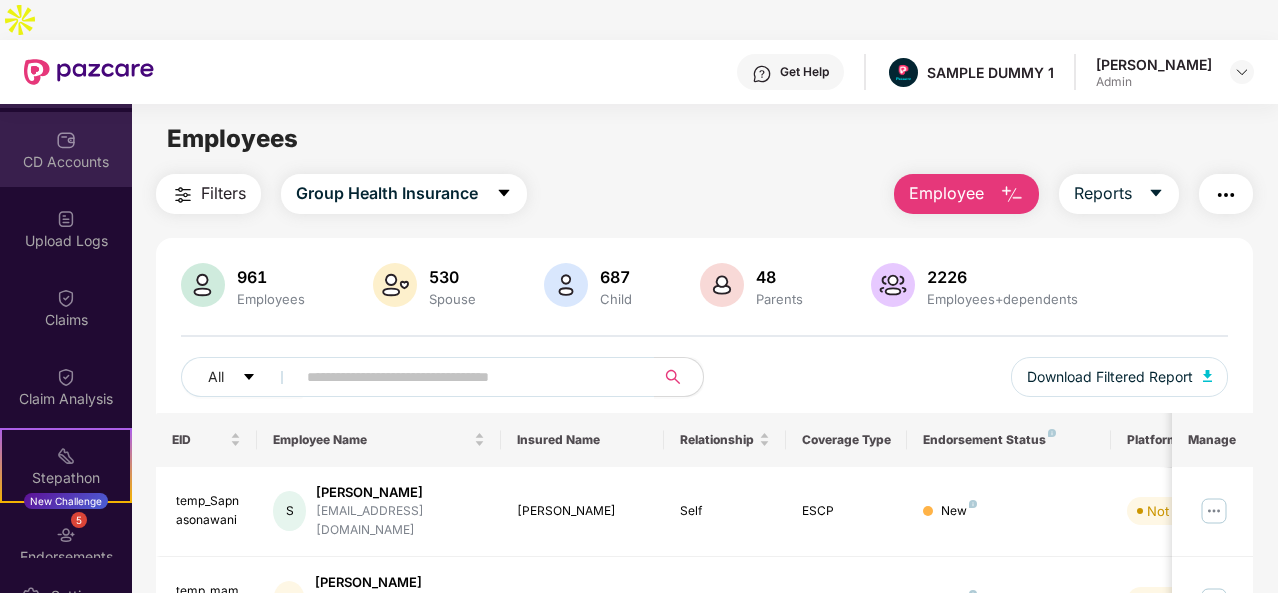 scroll, scrollTop: 230, scrollLeft: 0, axis: vertical 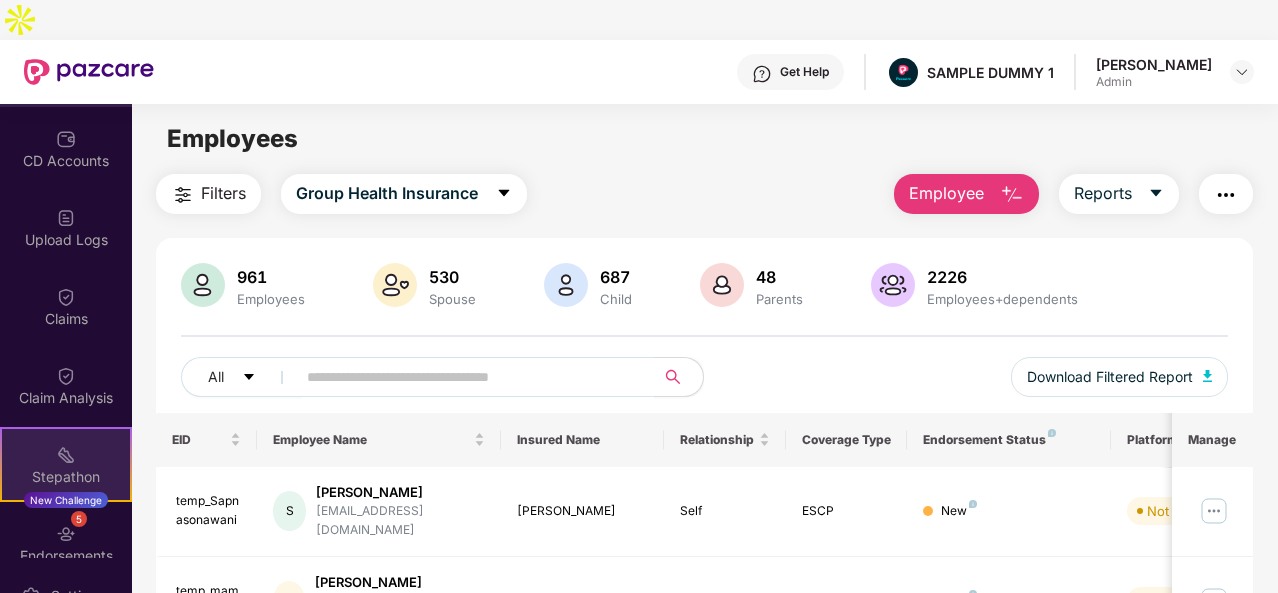 click on "Stepathon" at bounding box center (66, 477) 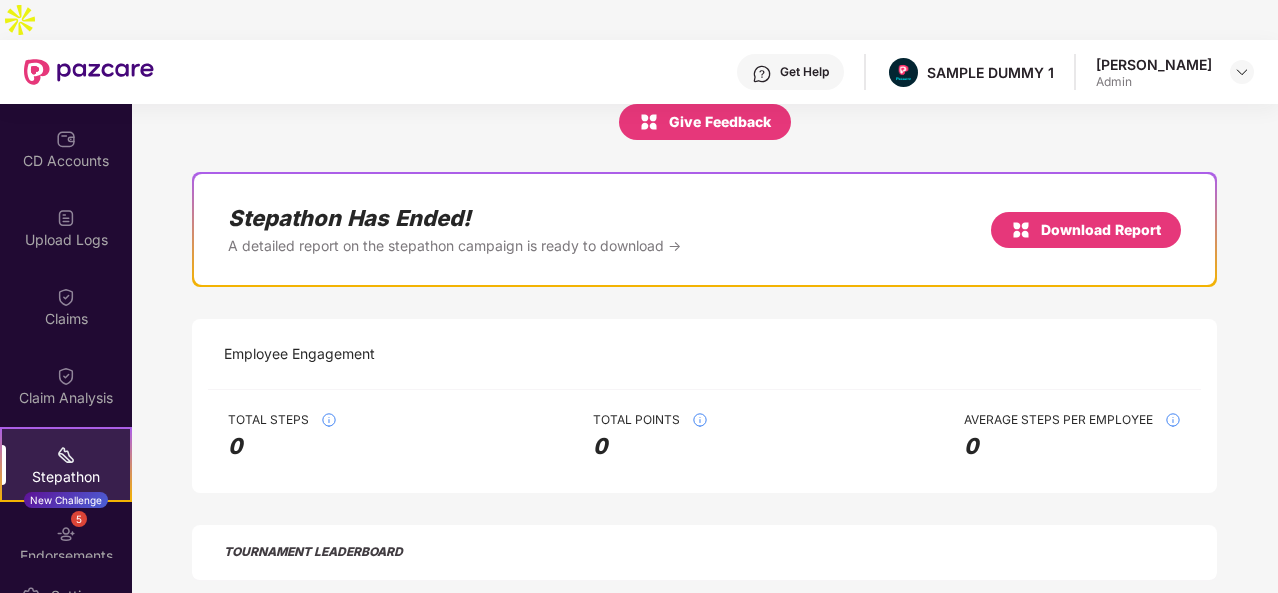 scroll, scrollTop: 109, scrollLeft: 0, axis: vertical 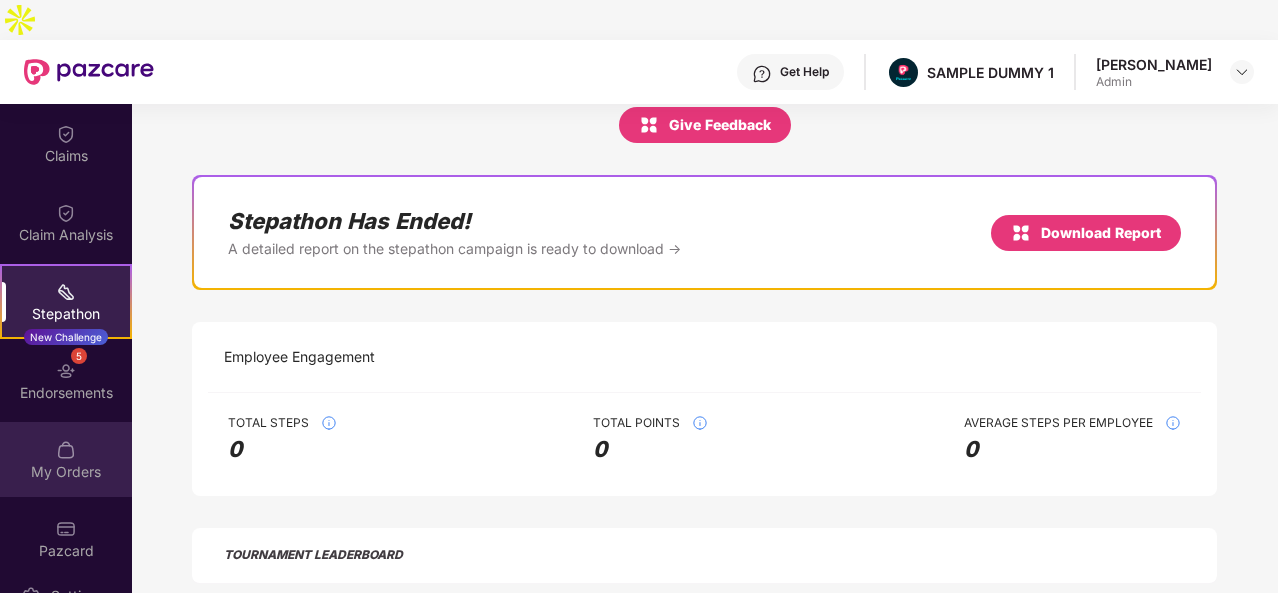 click on "My Orders" at bounding box center (66, 472) 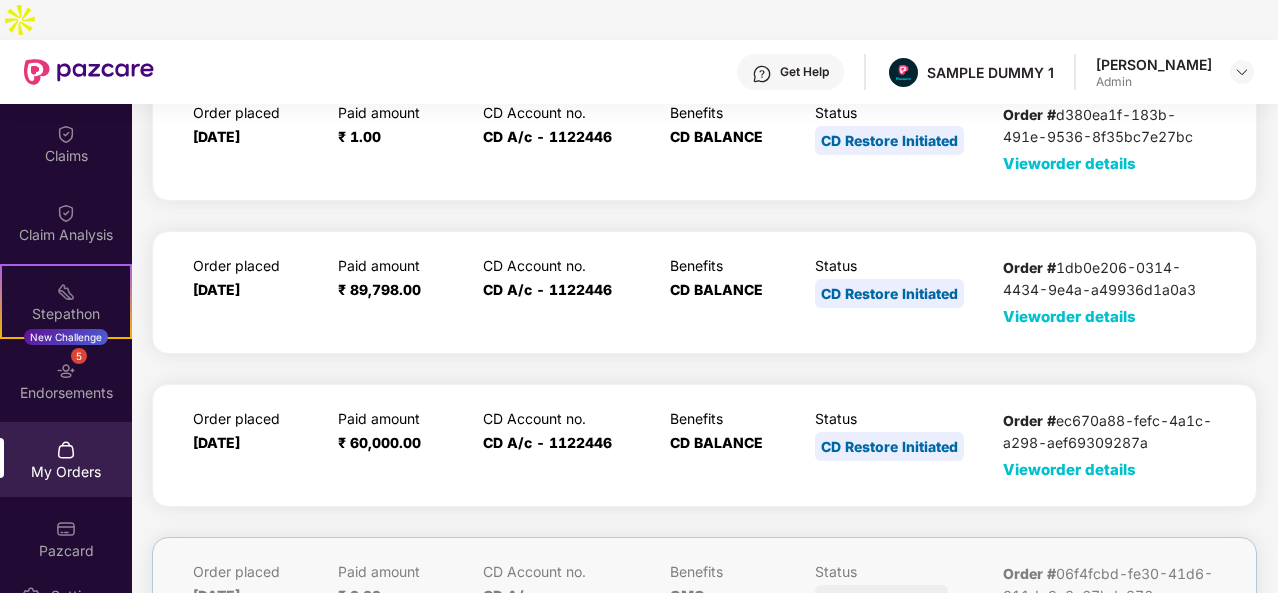scroll, scrollTop: 0, scrollLeft: 0, axis: both 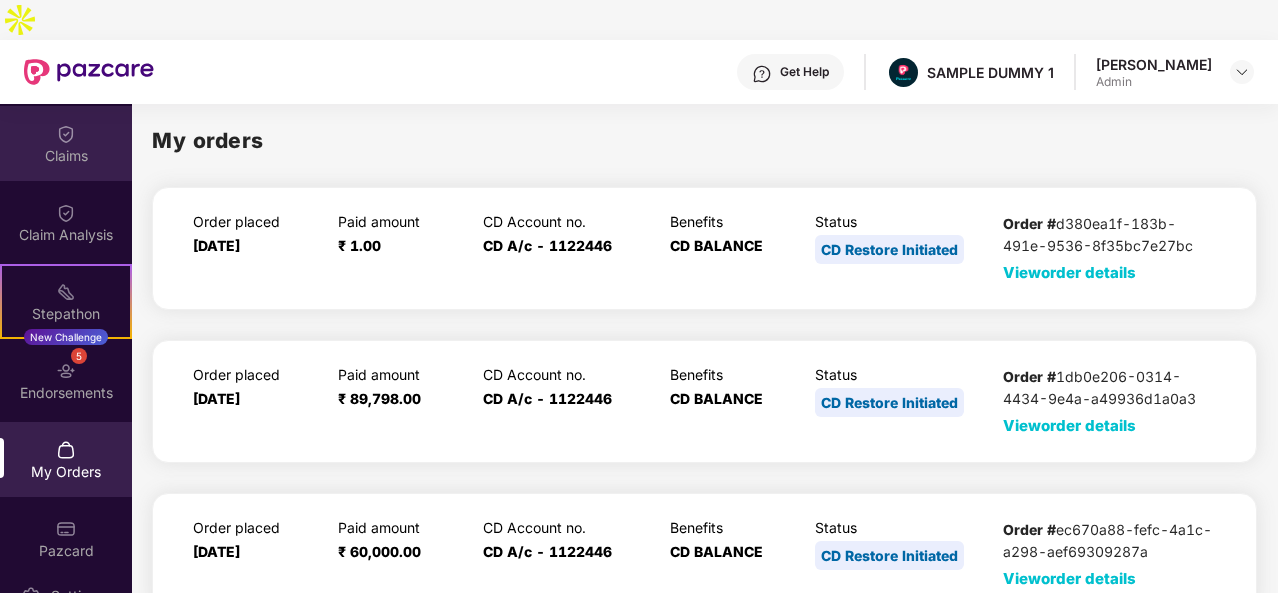 click on "Claims" at bounding box center (66, 143) 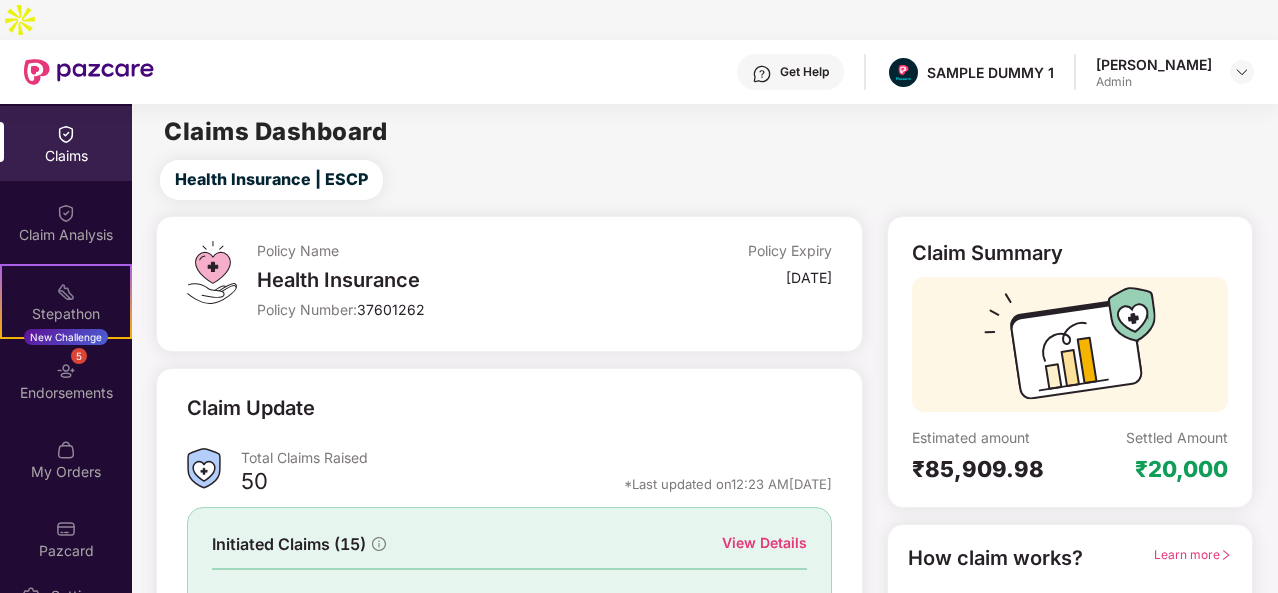 scroll, scrollTop: 186, scrollLeft: 0, axis: vertical 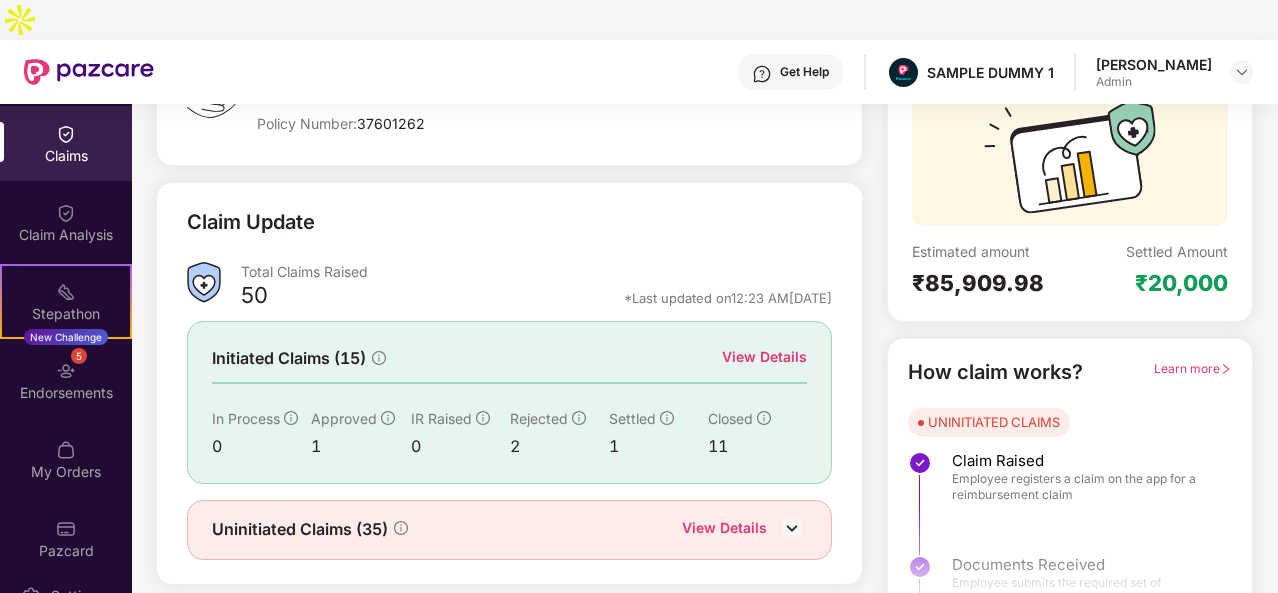 click on "View Details" at bounding box center (764, 357) 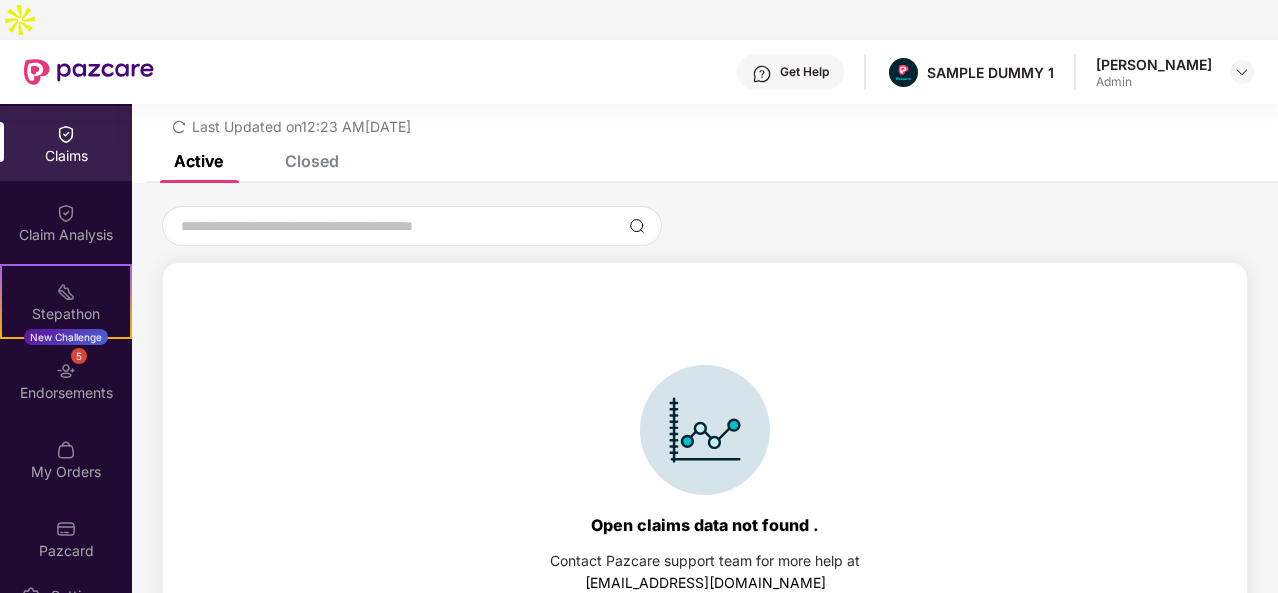 scroll, scrollTop: 86, scrollLeft: 0, axis: vertical 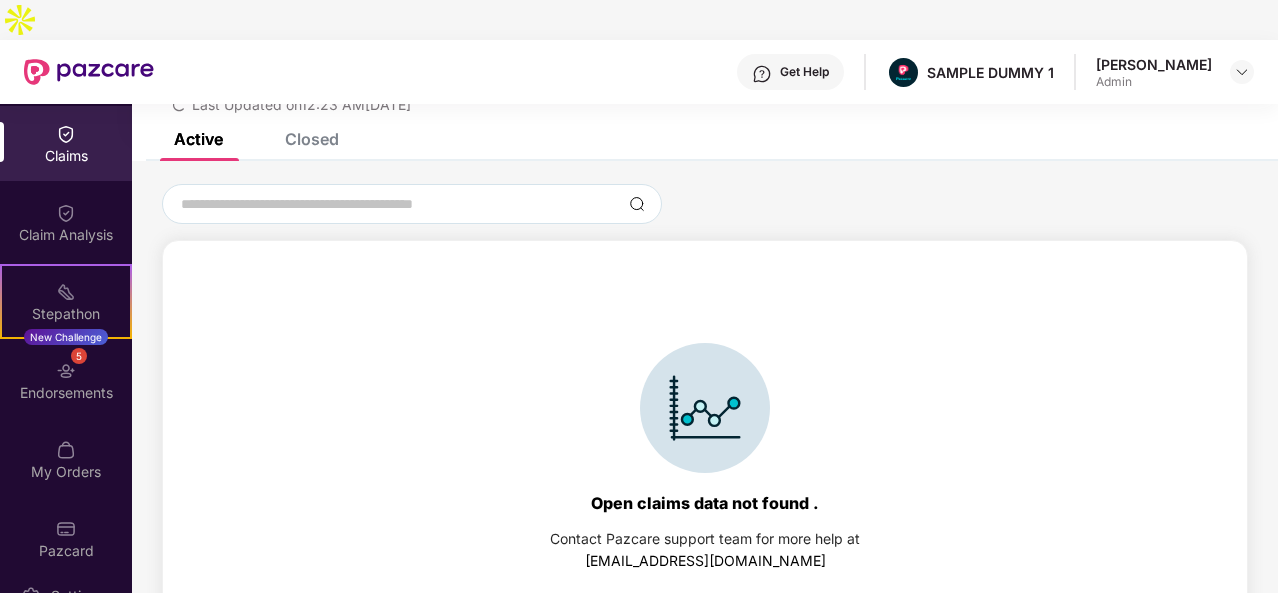 click on "Closed" at bounding box center (312, 139) 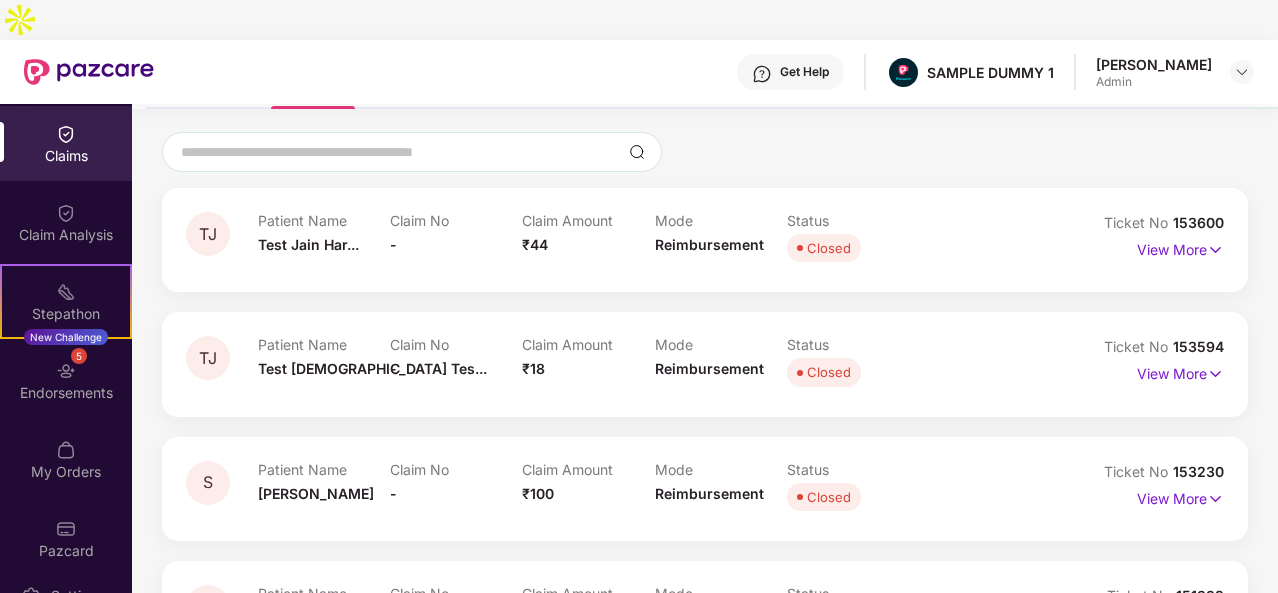 scroll, scrollTop: 0, scrollLeft: 0, axis: both 